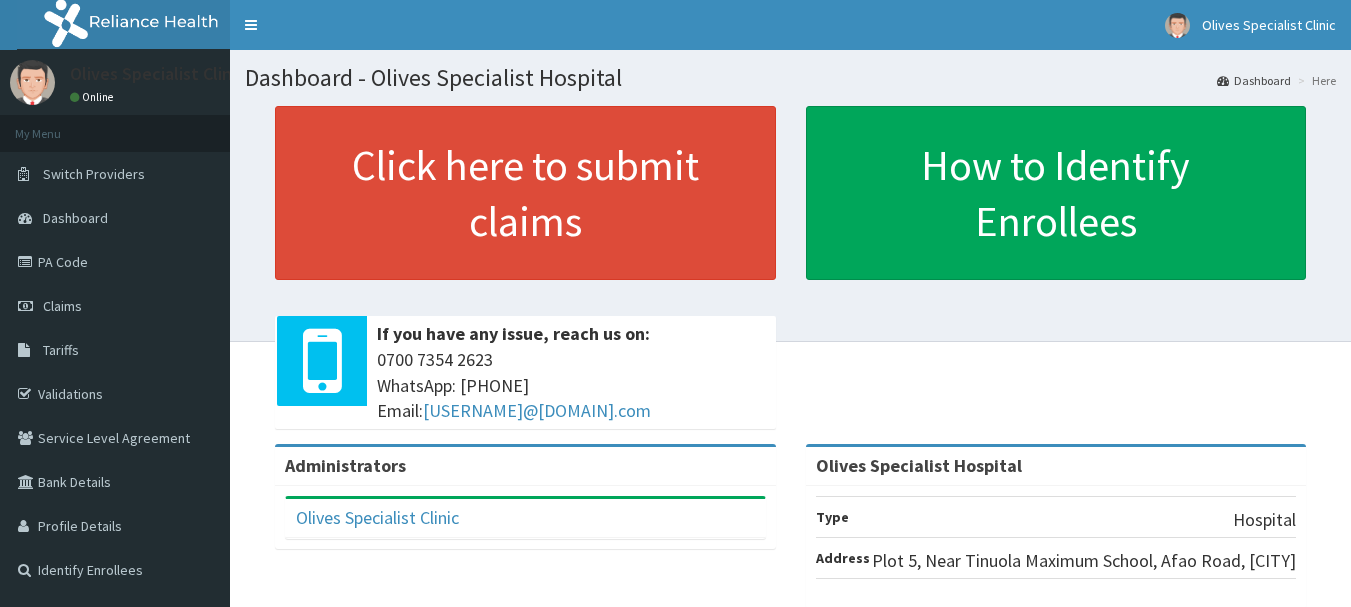 scroll, scrollTop: 0, scrollLeft: 0, axis: both 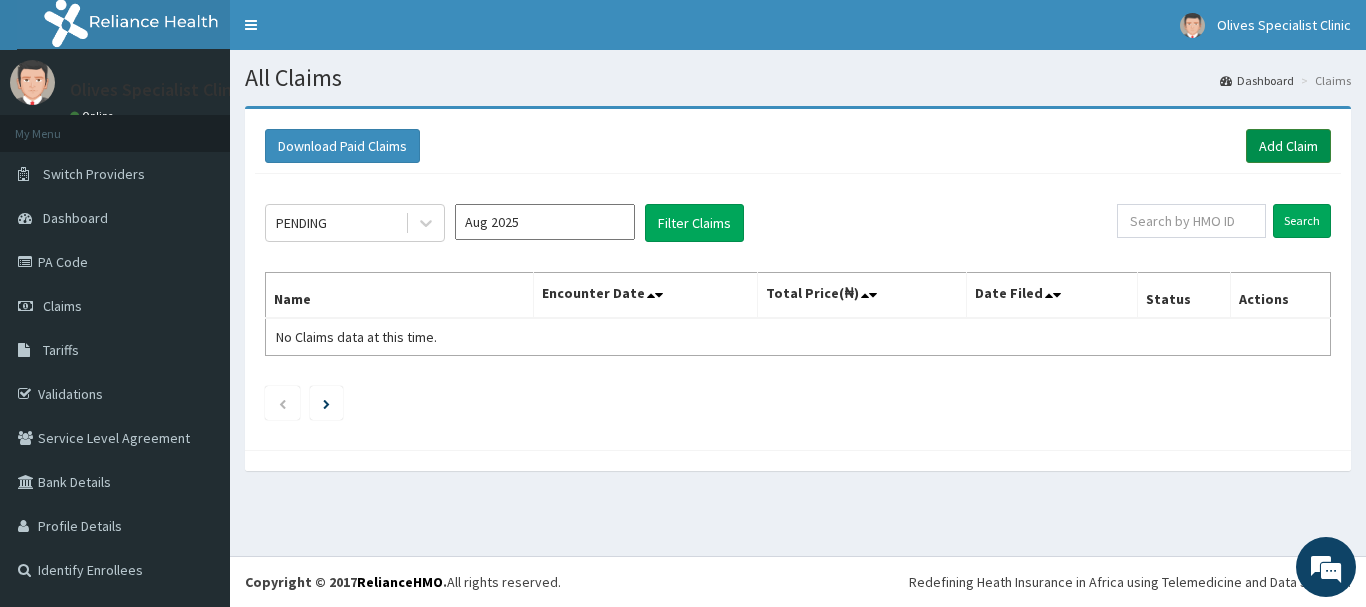click on "Add Claim" at bounding box center [1288, 146] 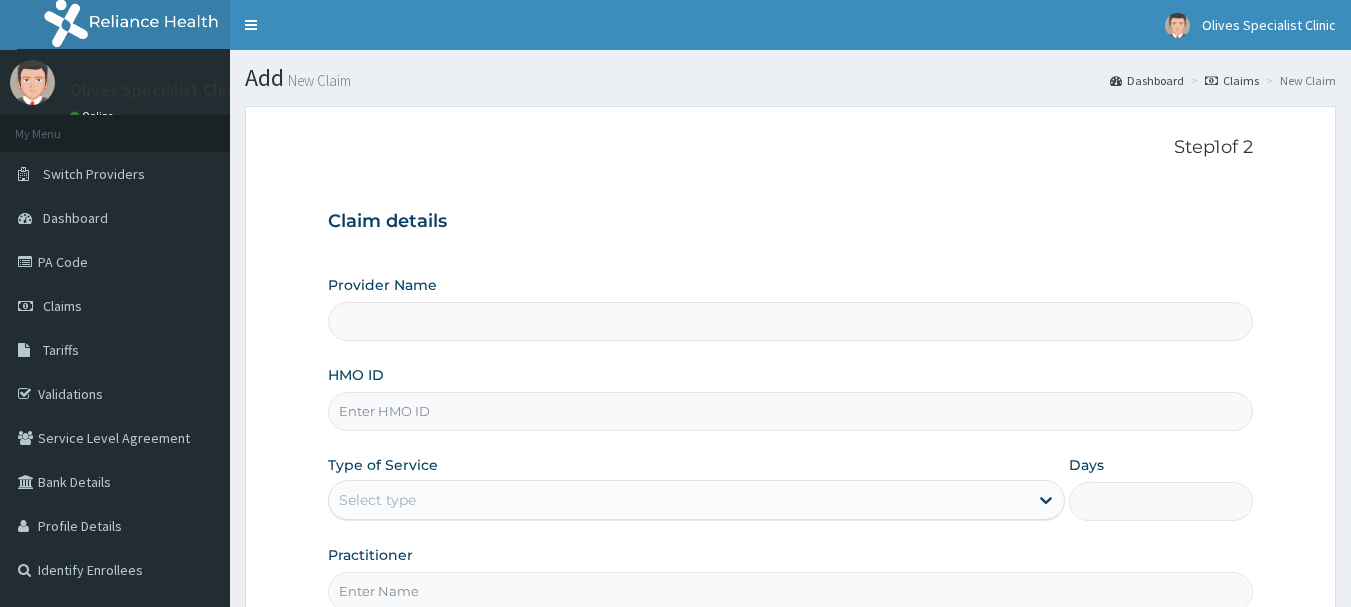scroll, scrollTop: 0, scrollLeft: 0, axis: both 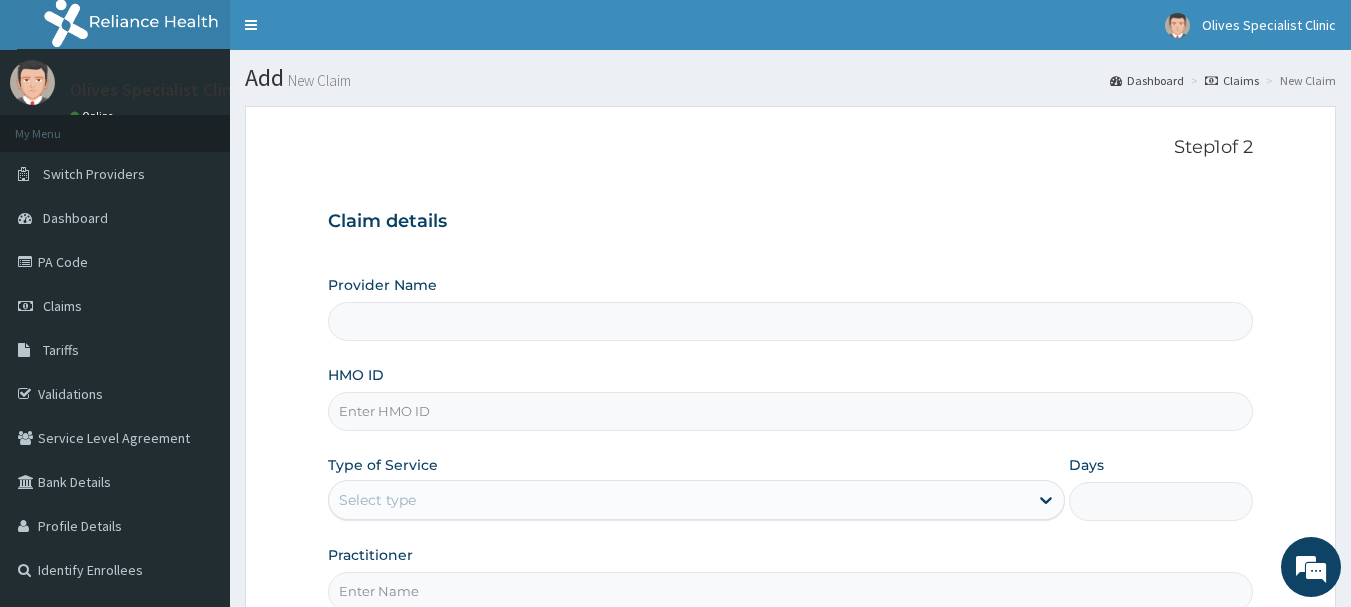 type on "Olives Specialist Hospital" 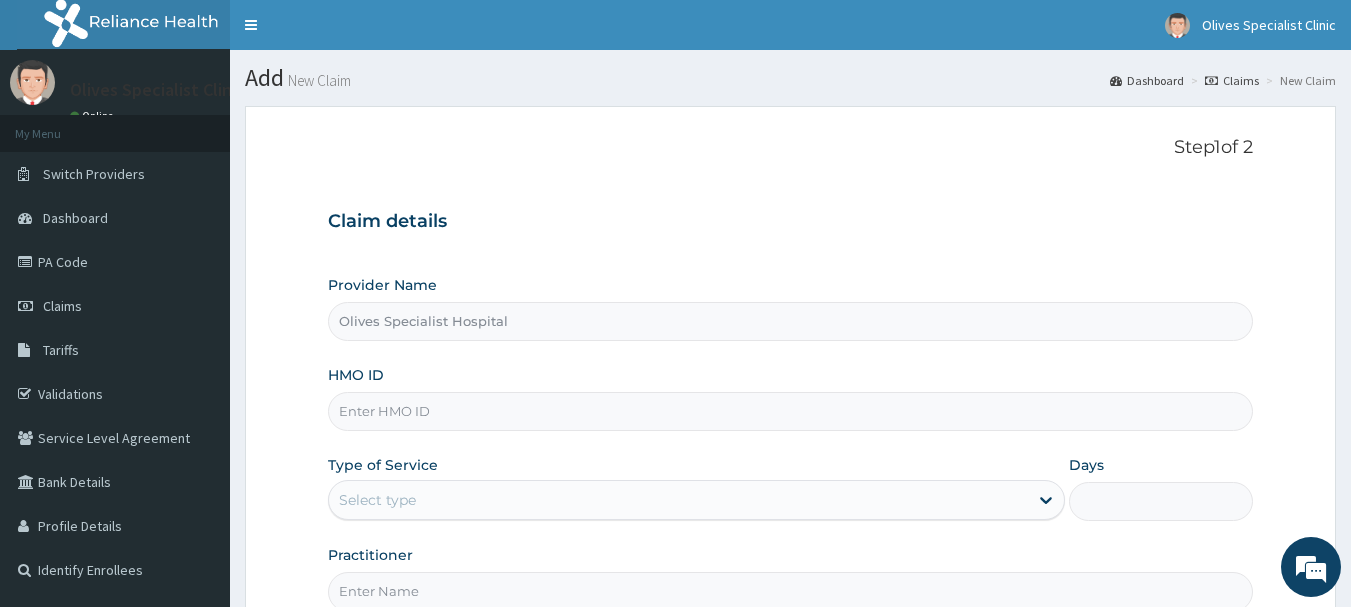 click on "HMO ID" at bounding box center (791, 411) 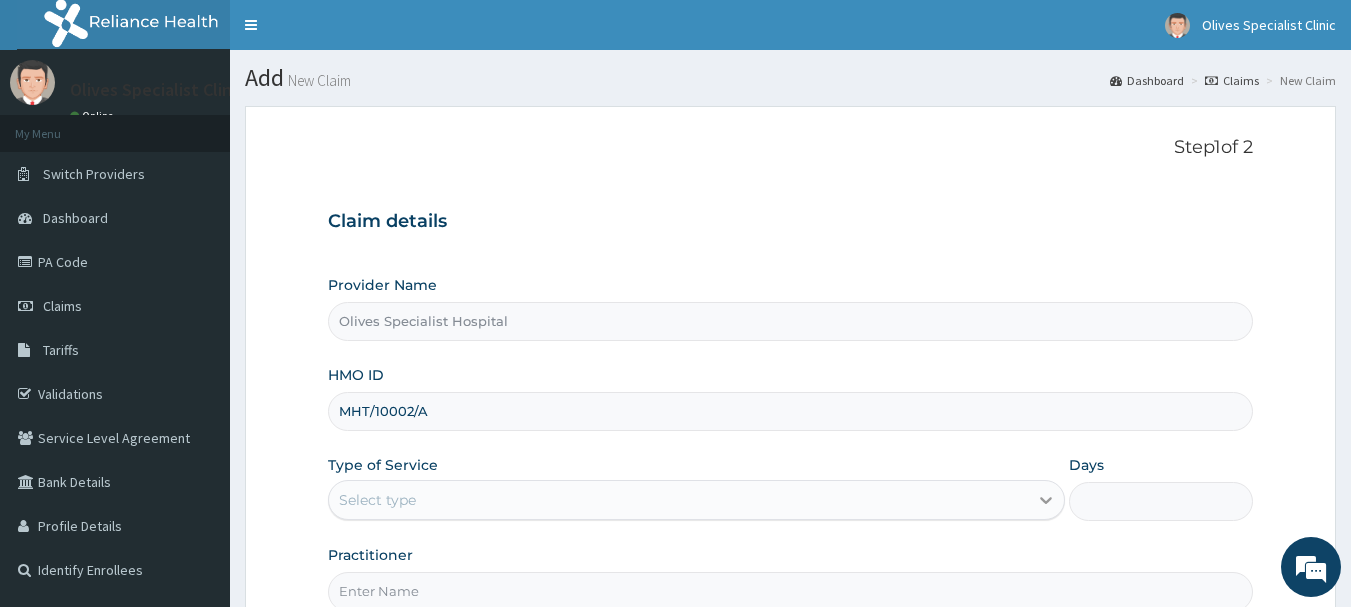 type on "MHT/10002/A" 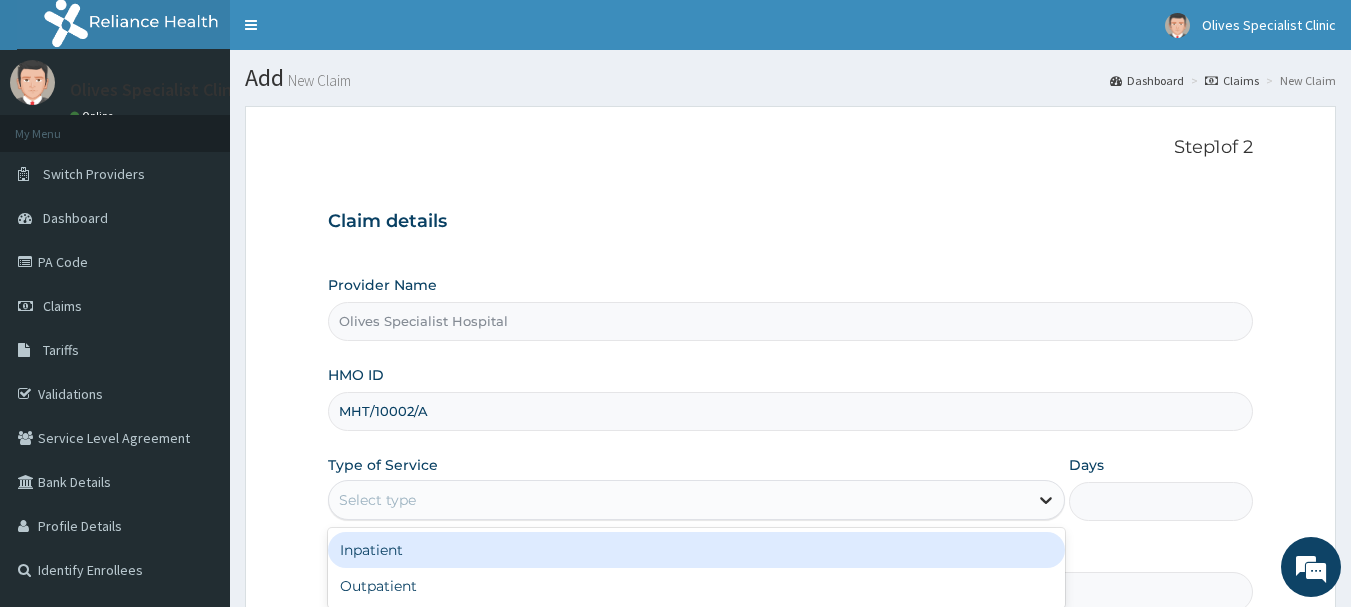 click 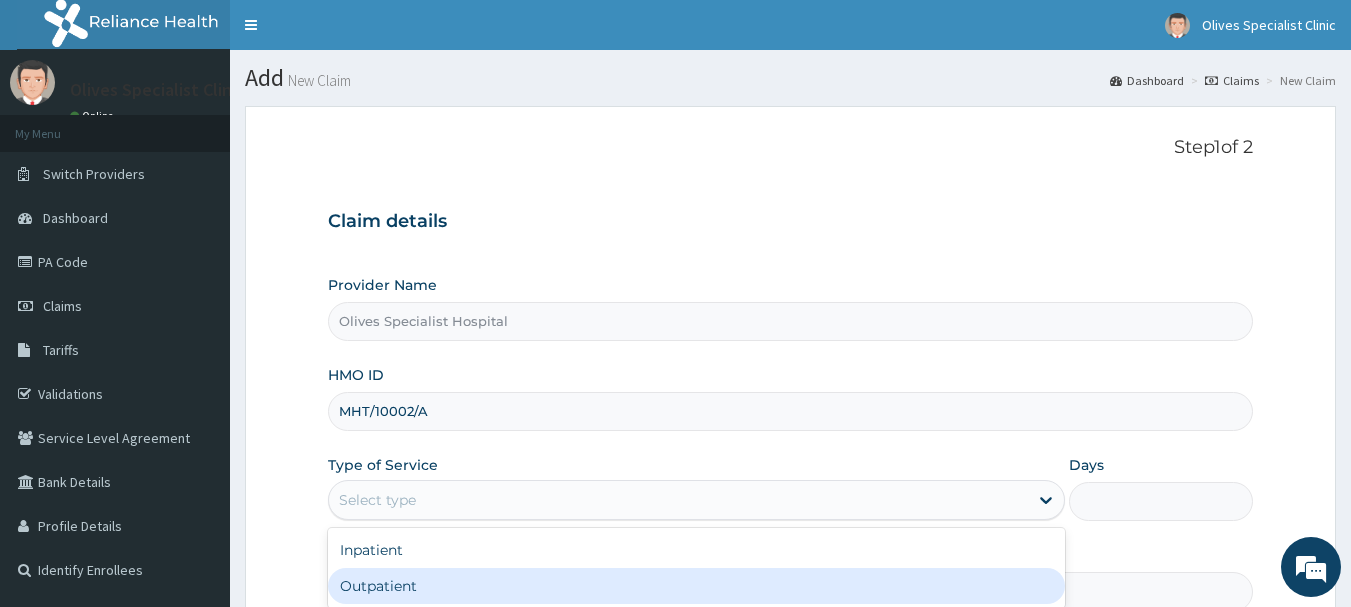 click on "Outpatient" at bounding box center [696, 586] 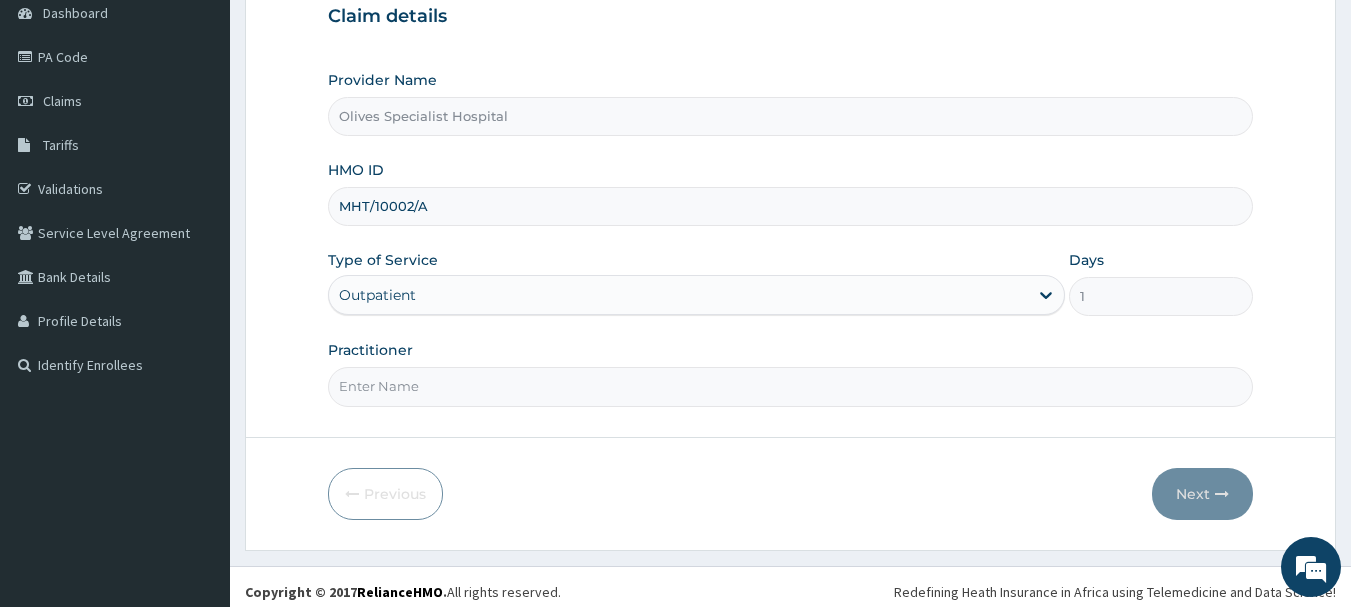scroll, scrollTop: 215, scrollLeft: 0, axis: vertical 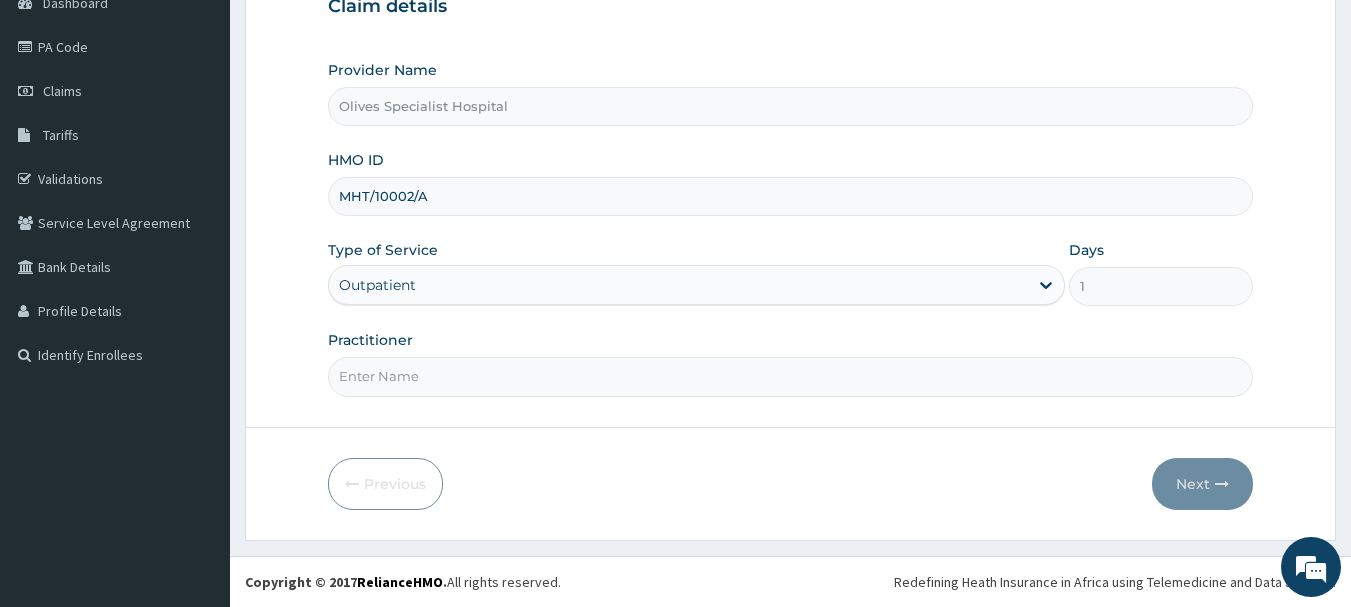 click on "Practitioner" at bounding box center [791, 376] 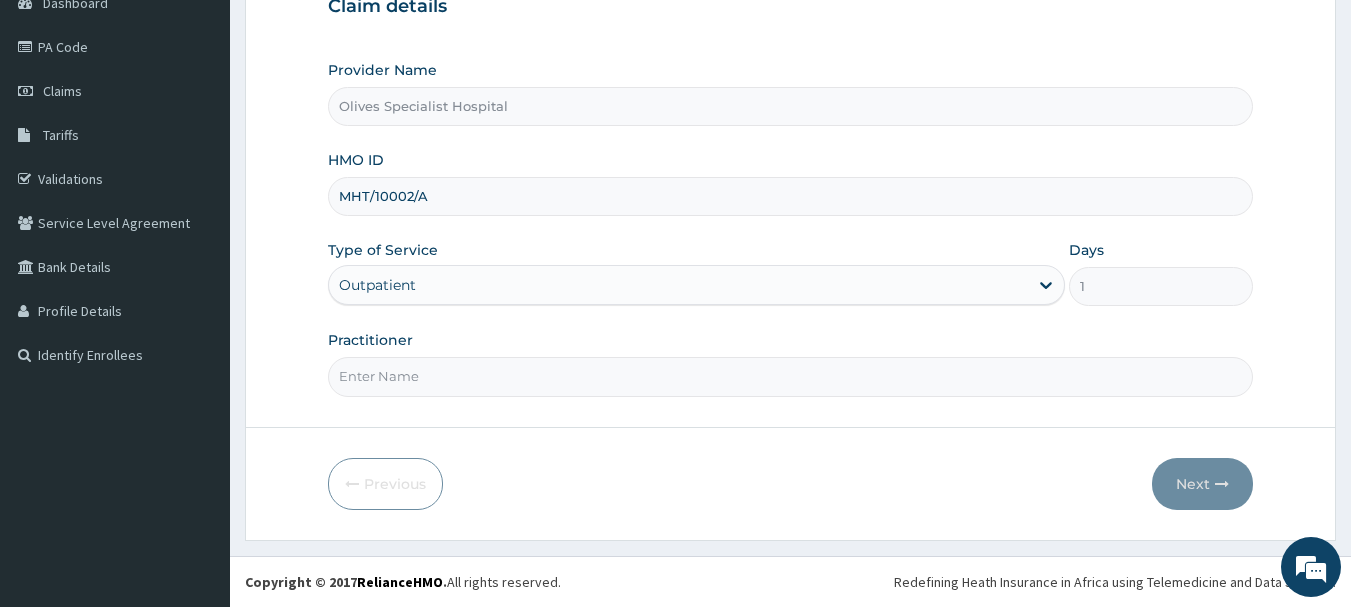 type on "DR [LAST]" 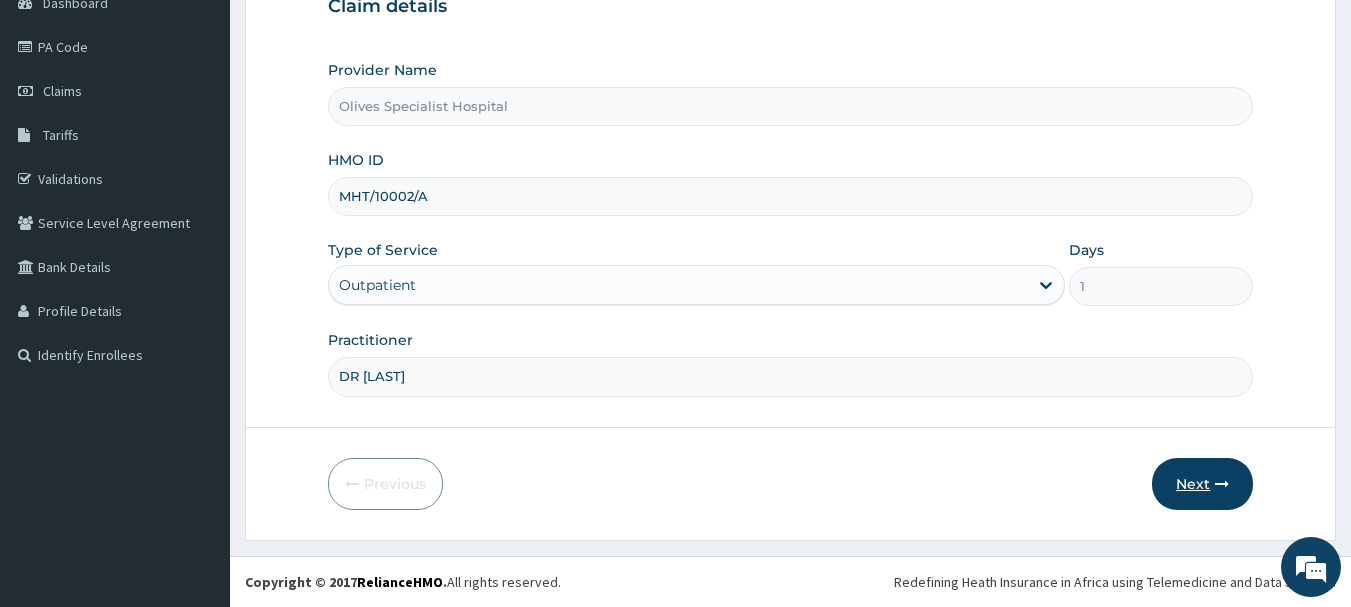 click on "Next" at bounding box center [1202, 484] 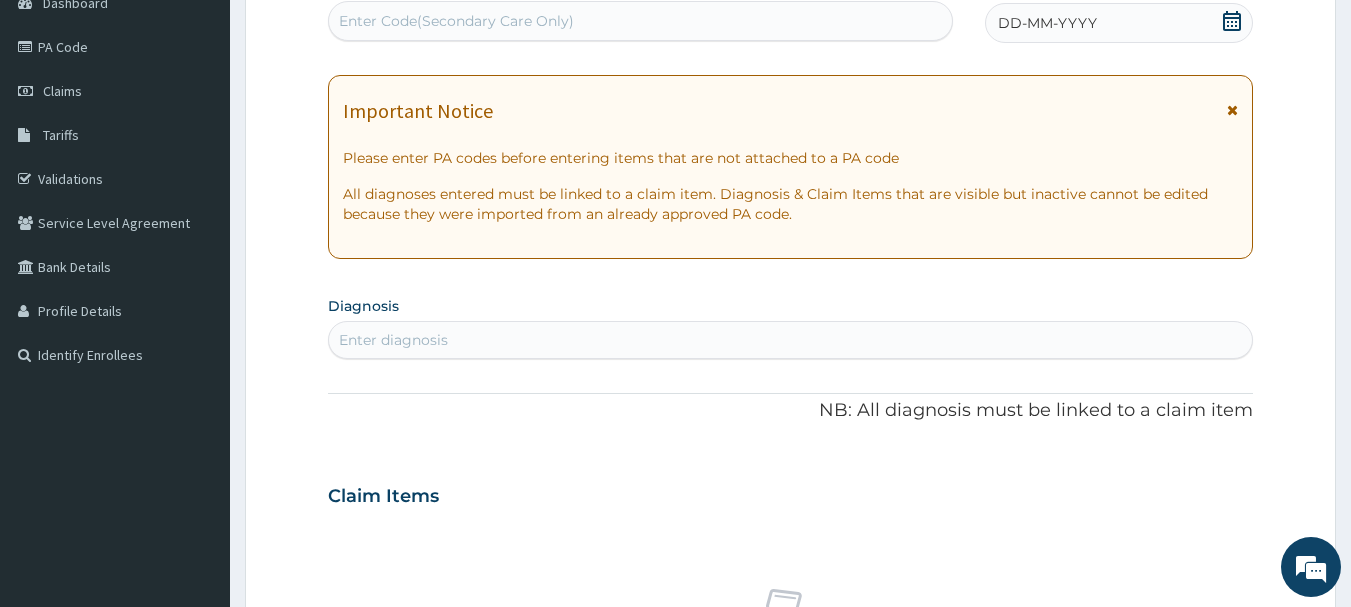 click at bounding box center (1232, 110) 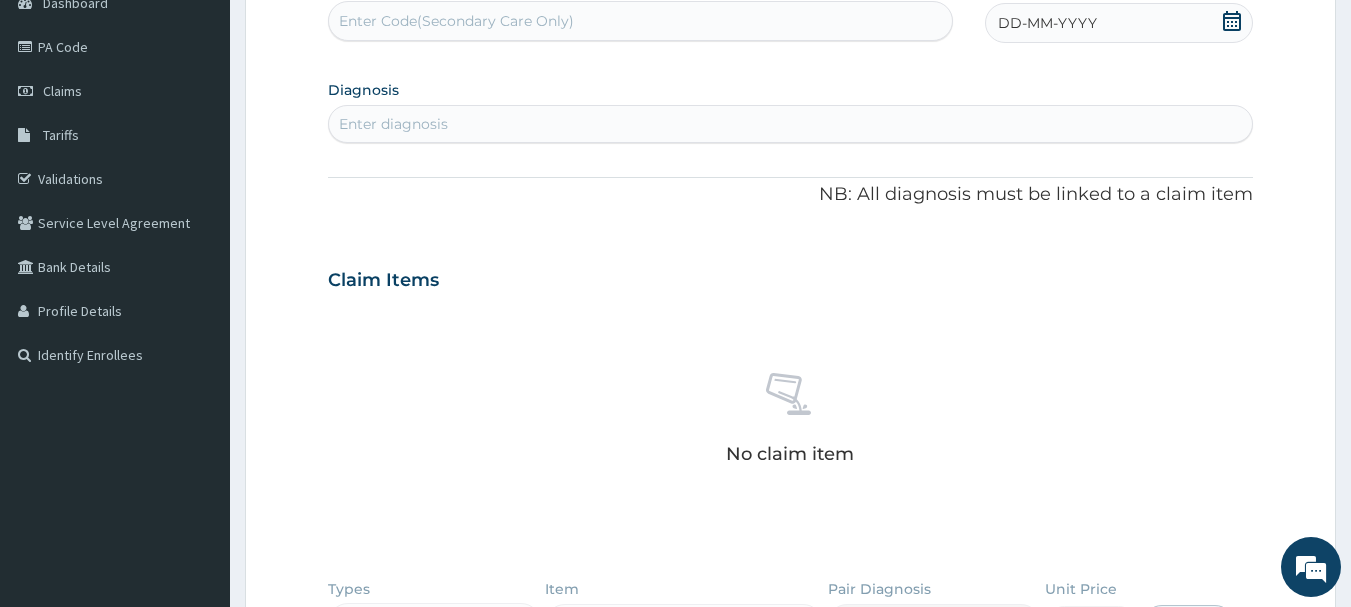 click on "DD-MM-YYYY" at bounding box center (1119, 23) 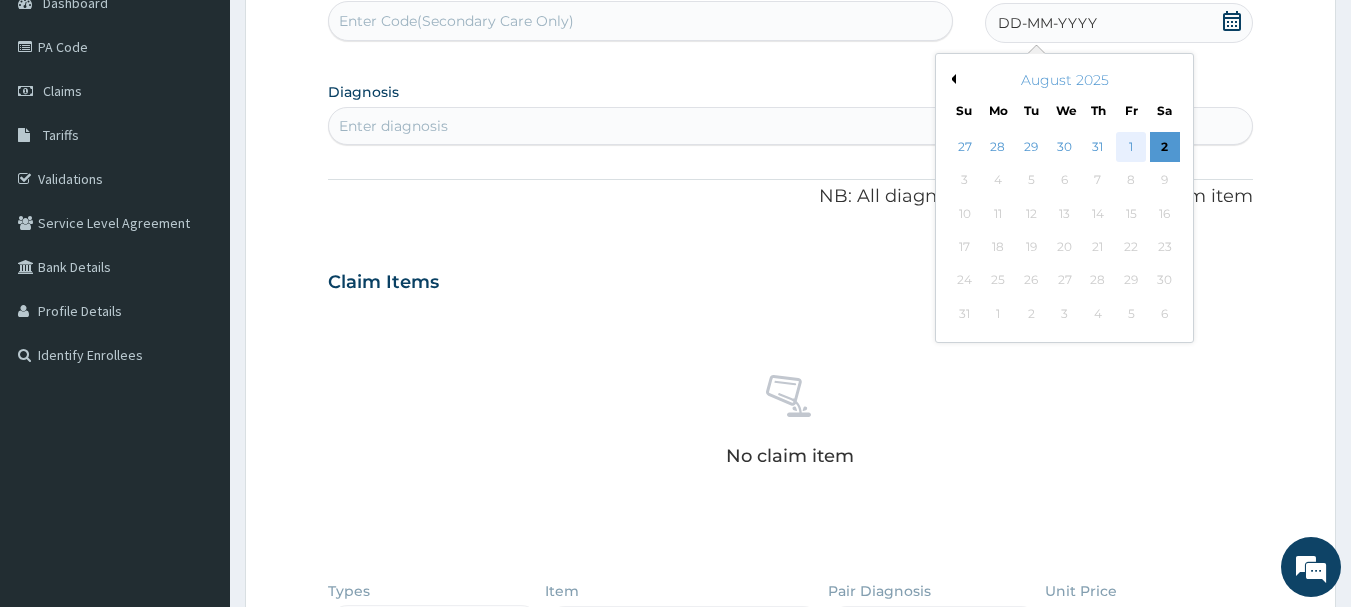 click on "1" at bounding box center [1131, 147] 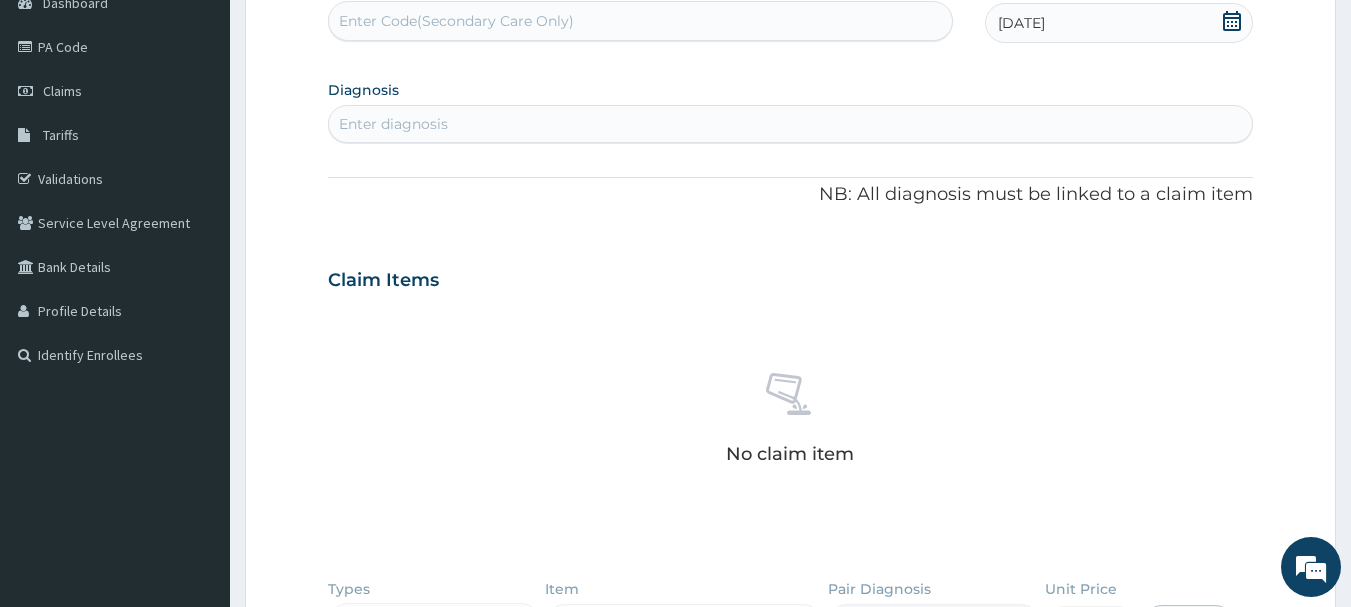 click on "Enter diagnosis" at bounding box center (791, 124) 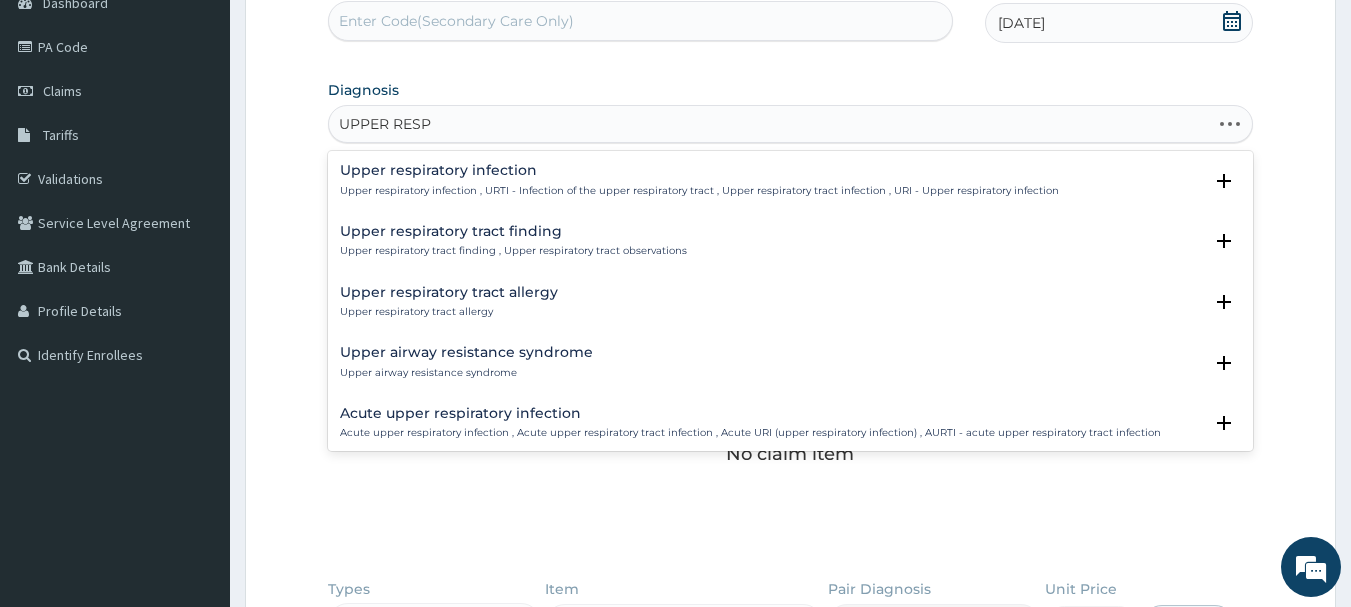 type on "UPPER RESPI" 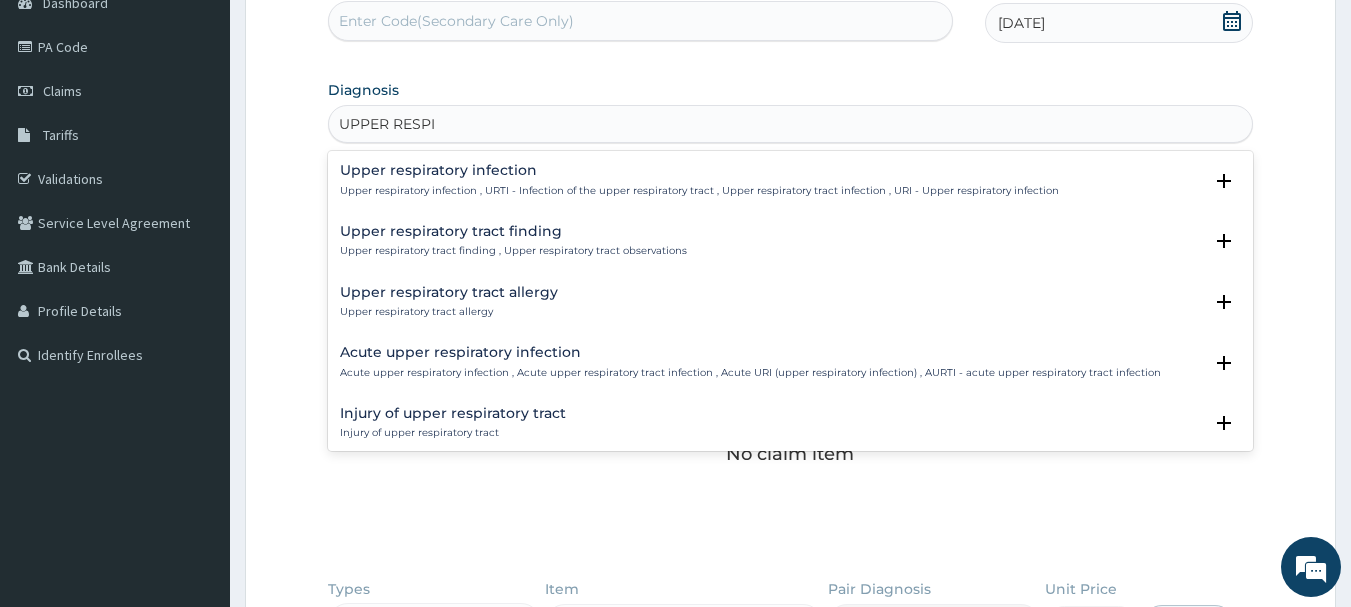 click on "Upper respiratory infection , URTI - Infection of the upper respiratory tract , Upper respiratory tract infection , URI - Upper respiratory infection" at bounding box center (699, 191) 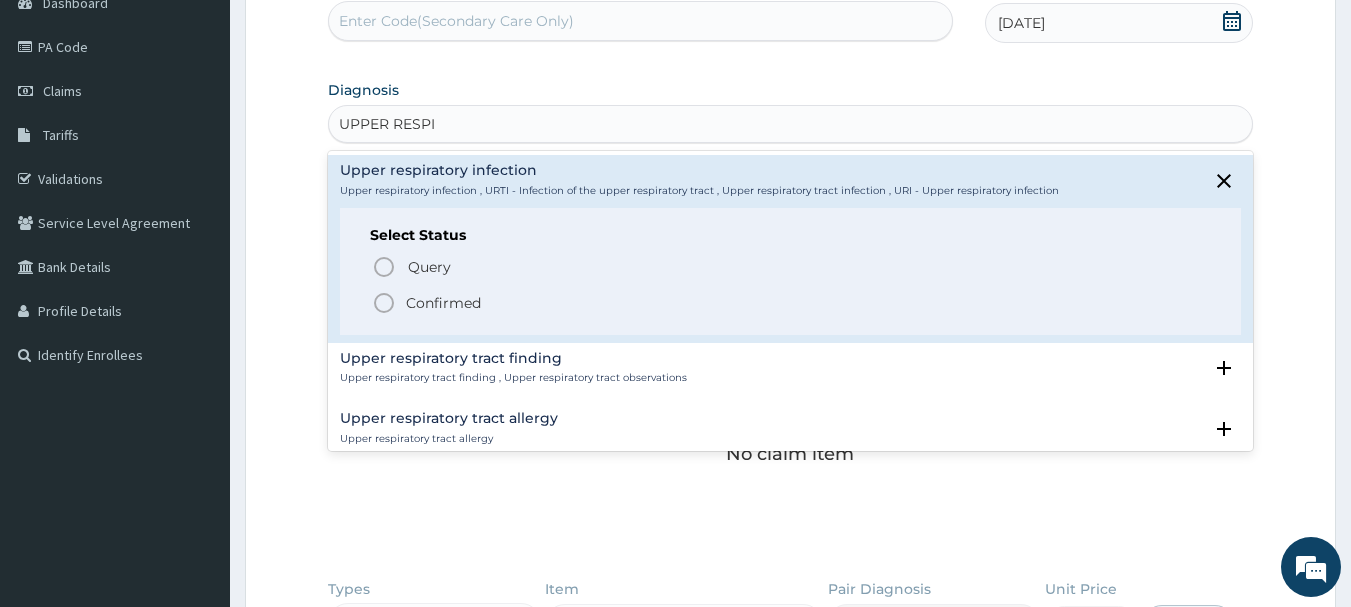 click 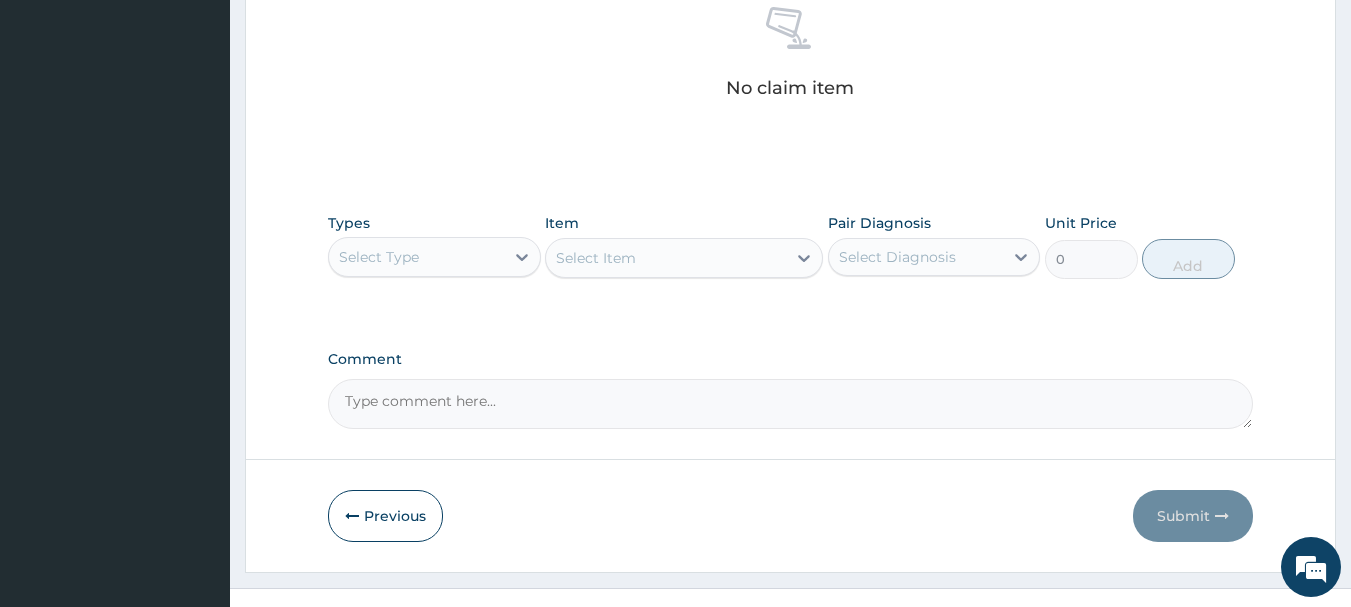 scroll, scrollTop: 604, scrollLeft: 0, axis: vertical 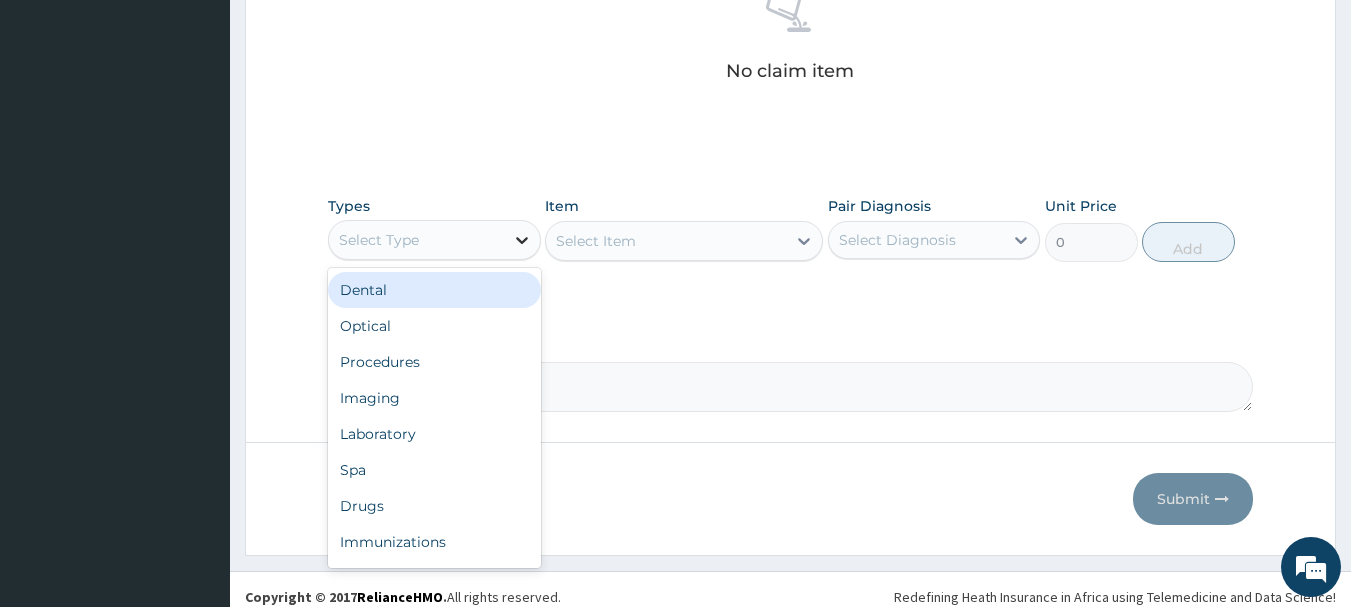 click 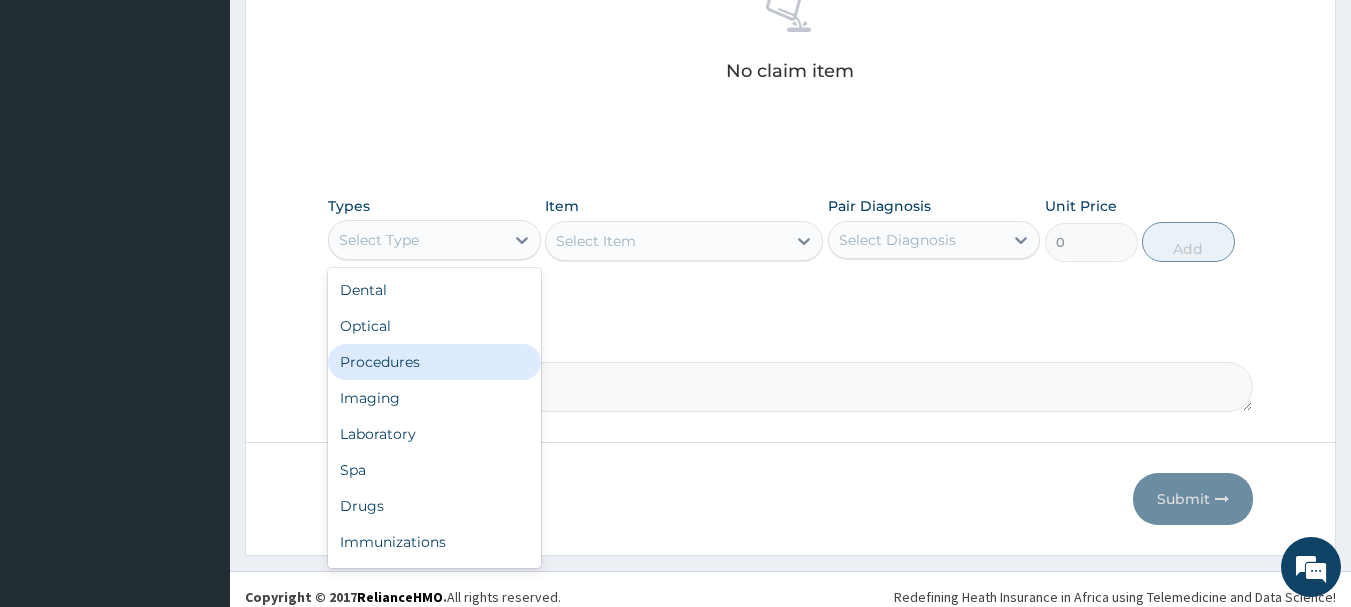 click on "Procedures" at bounding box center (434, 362) 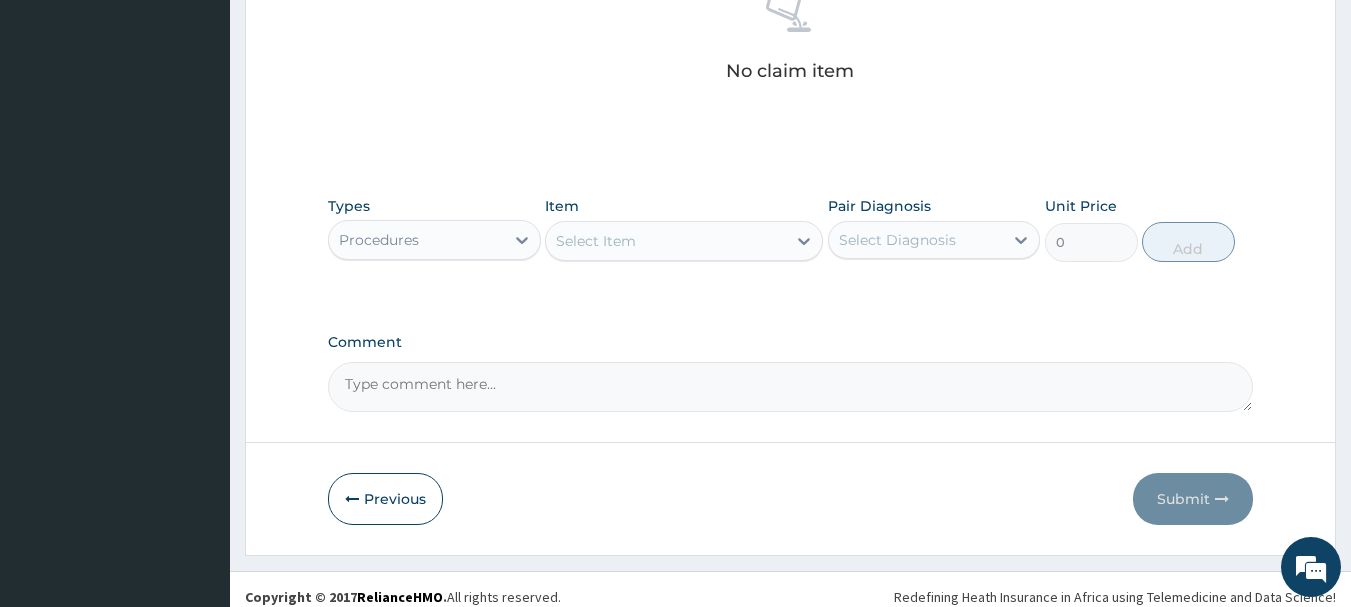 click on "Select Item" at bounding box center (684, 241) 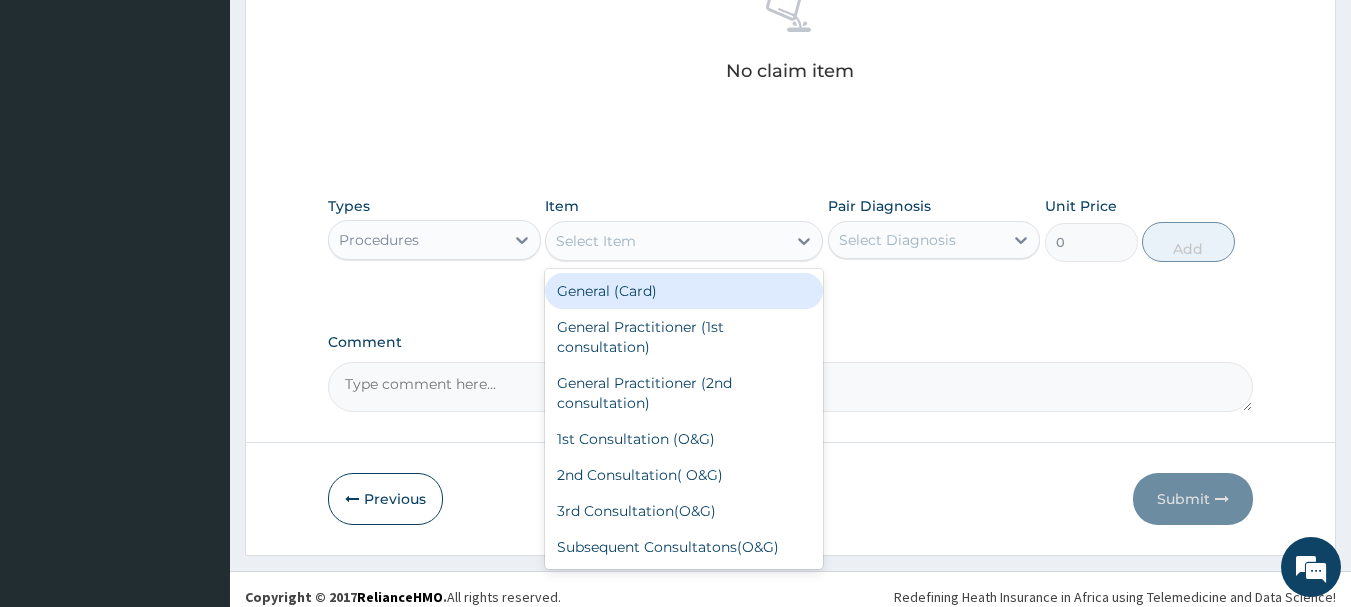 click 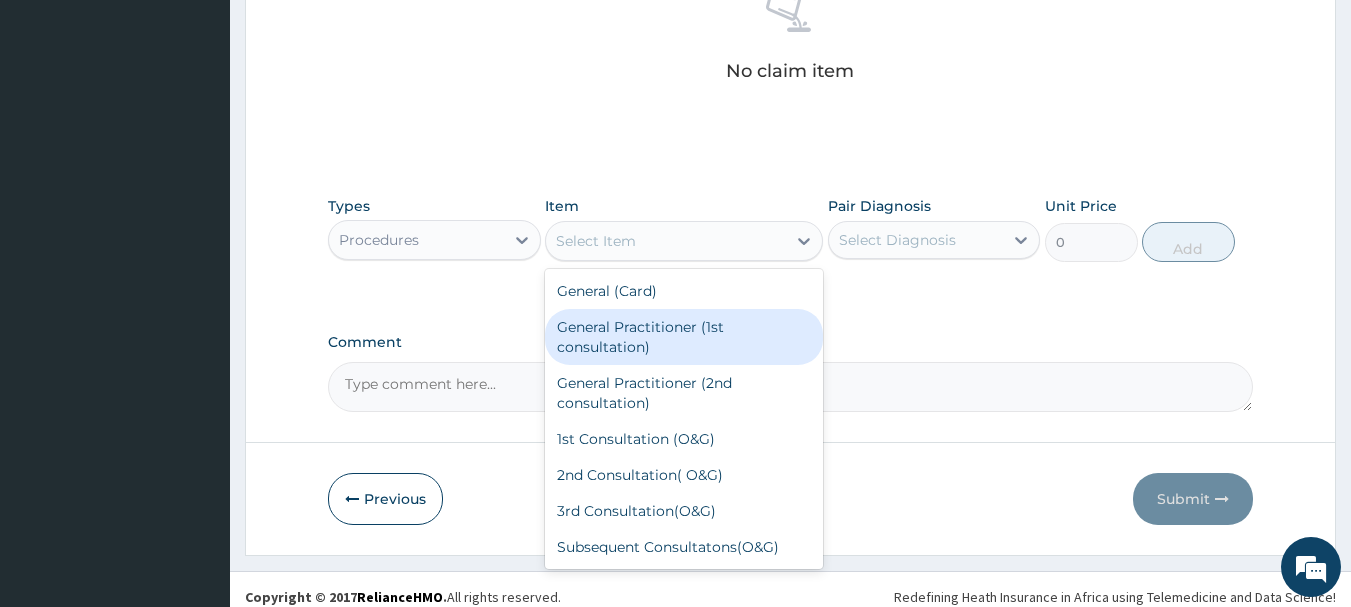 click on "General Practitioner (1st consultation)" at bounding box center (684, 337) 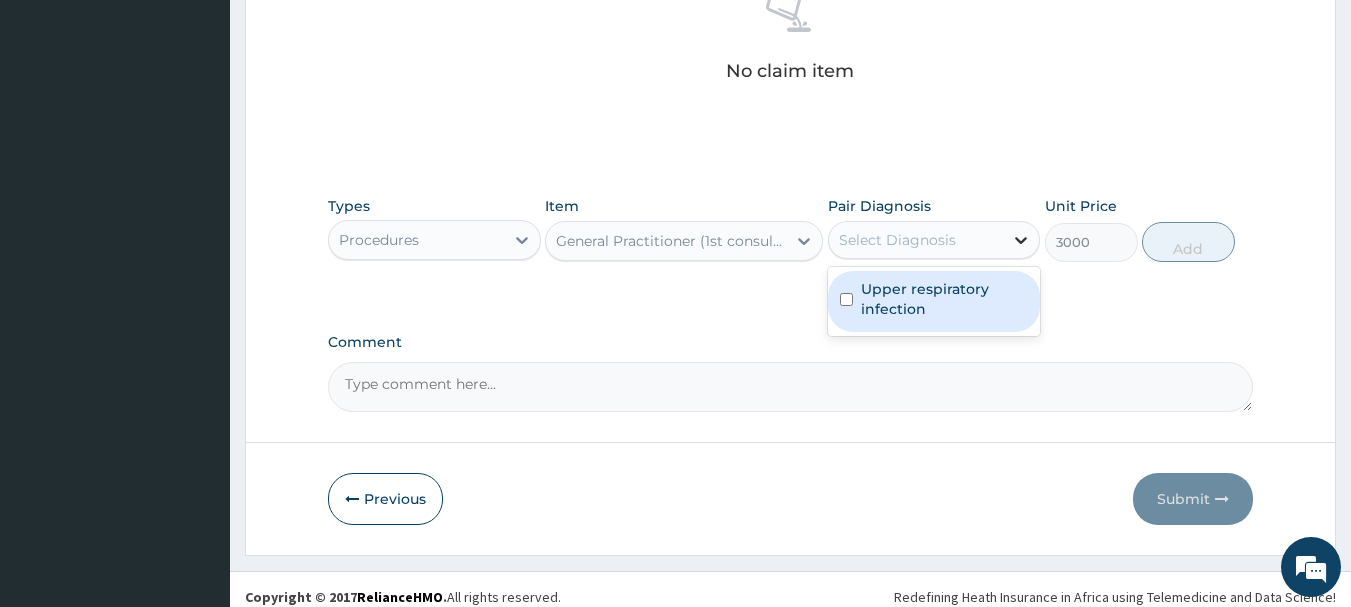 click 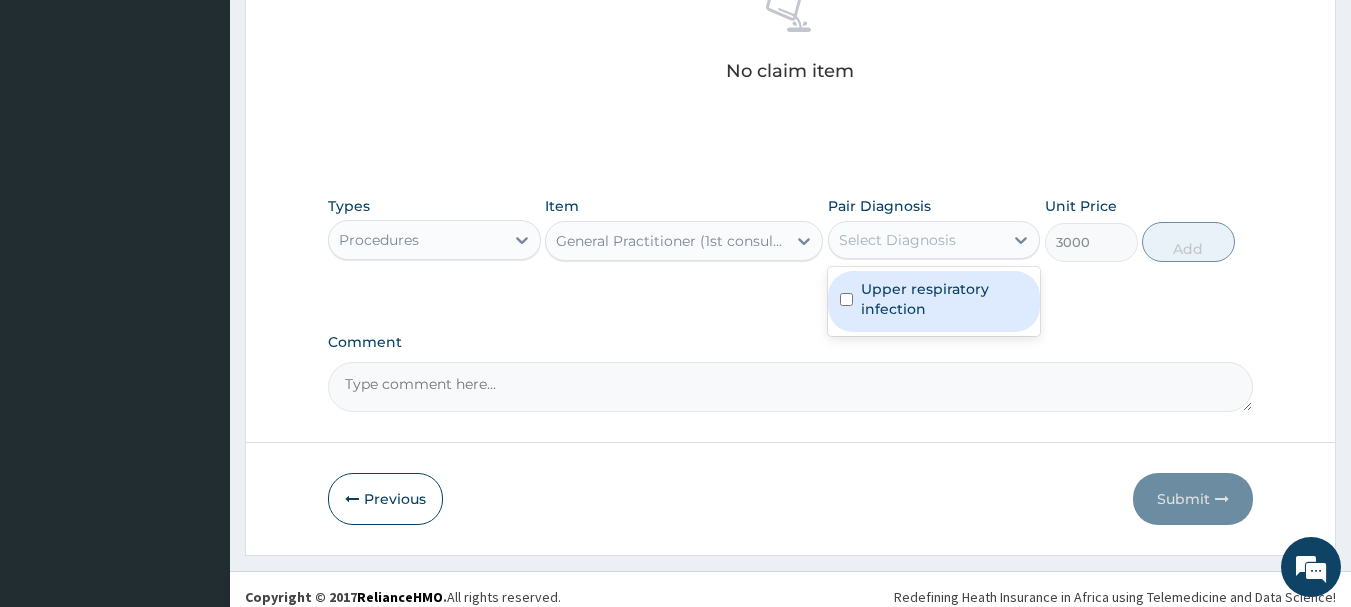 click at bounding box center (846, 299) 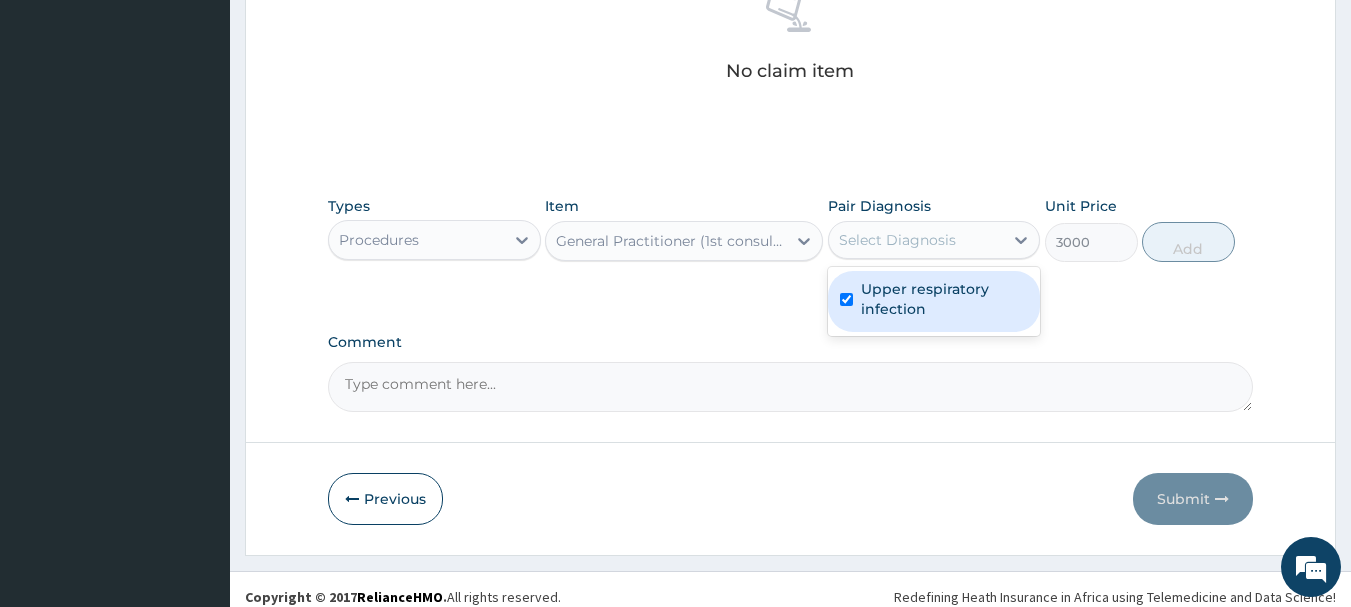 checkbox on "true" 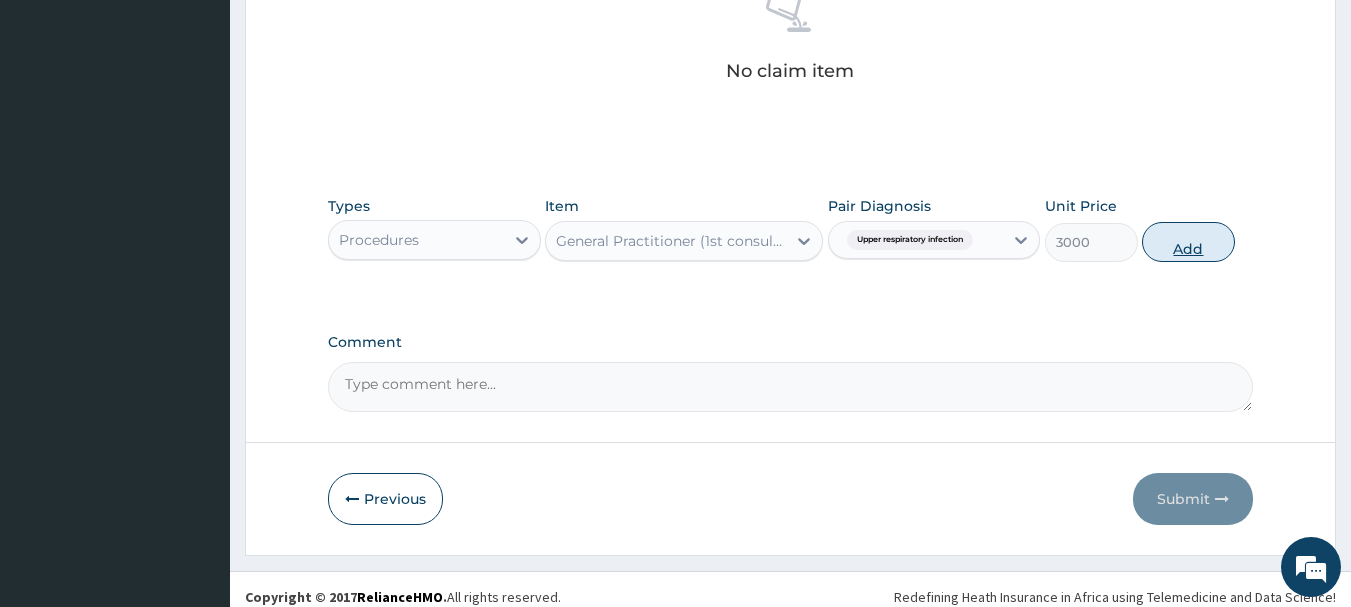 click on "Add" at bounding box center [1188, 242] 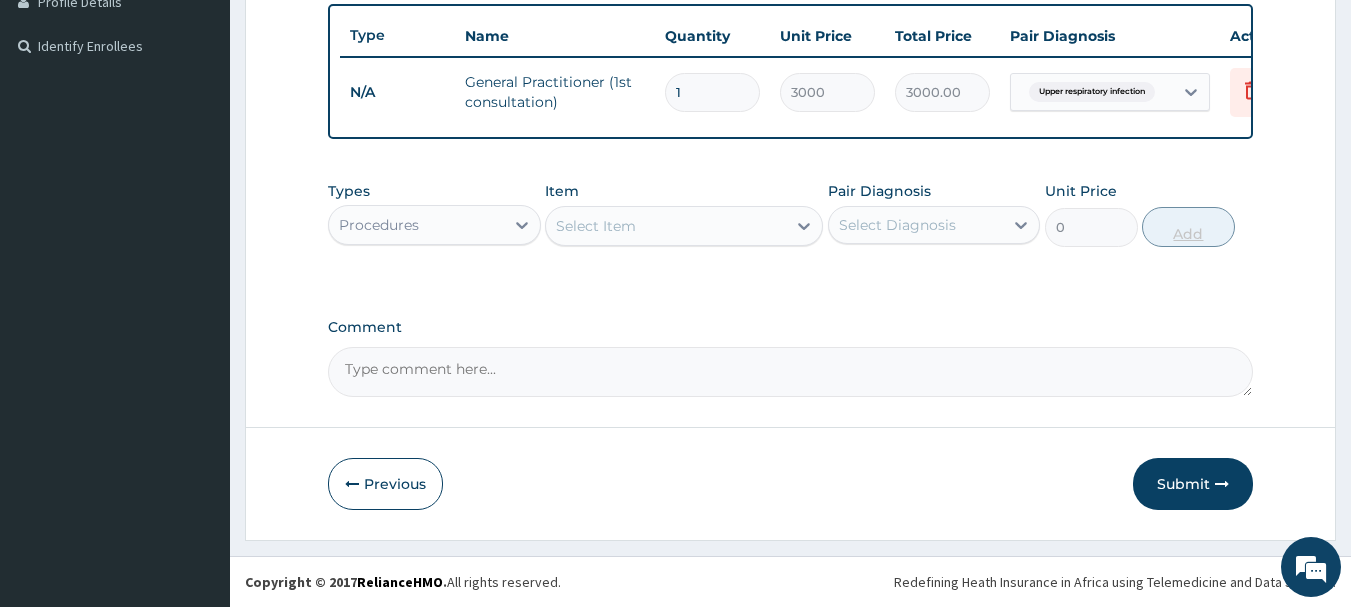 scroll, scrollTop: 539, scrollLeft: 0, axis: vertical 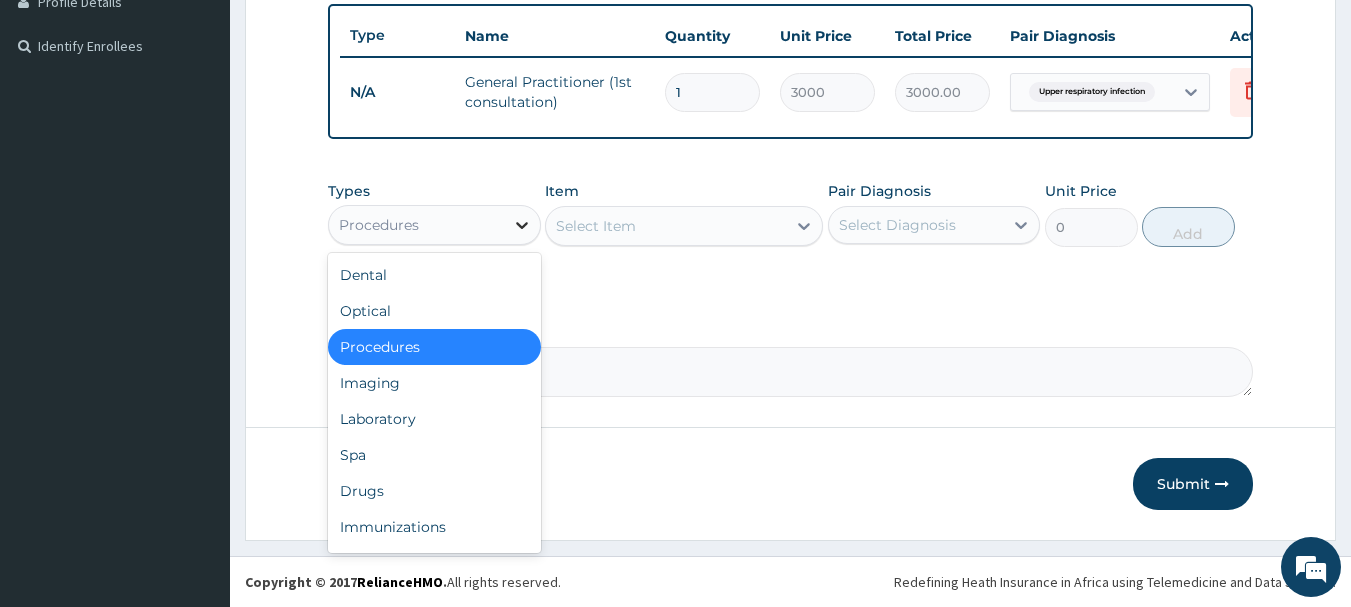 click 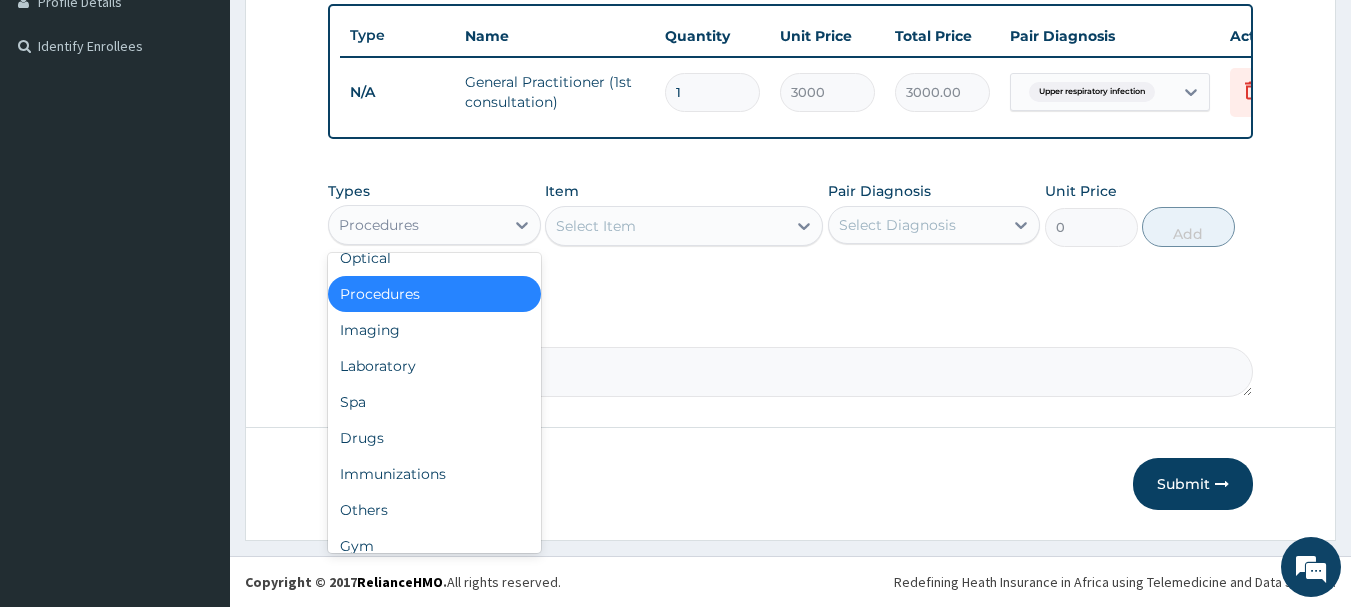 scroll, scrollTop: 68, scrollLeft: 0, axis: vertical 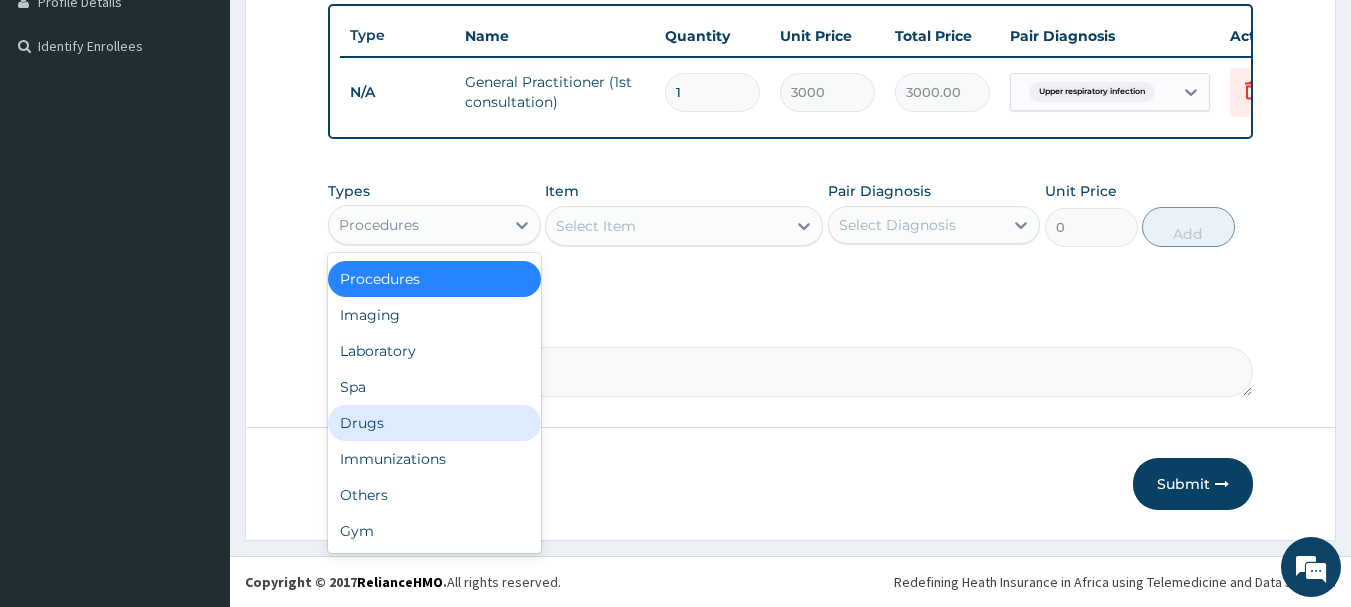 click on "Drugs" at bounding box center [434, 423] 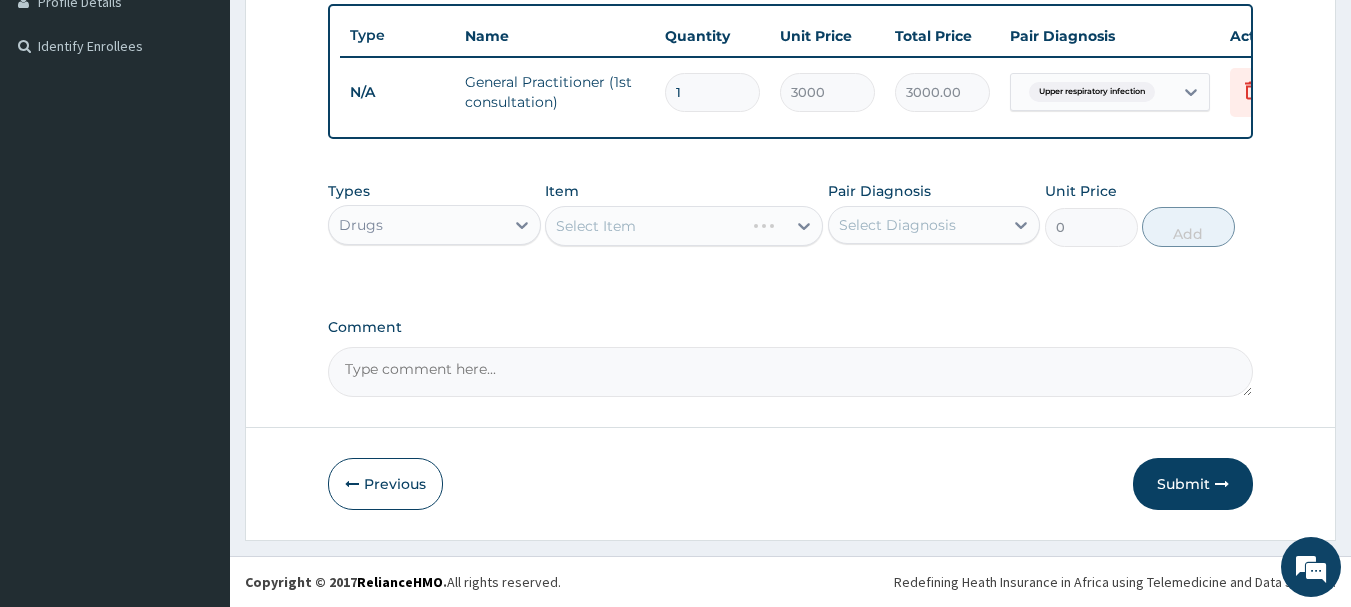 click on "Select Item" at bounding box center [684, 226] 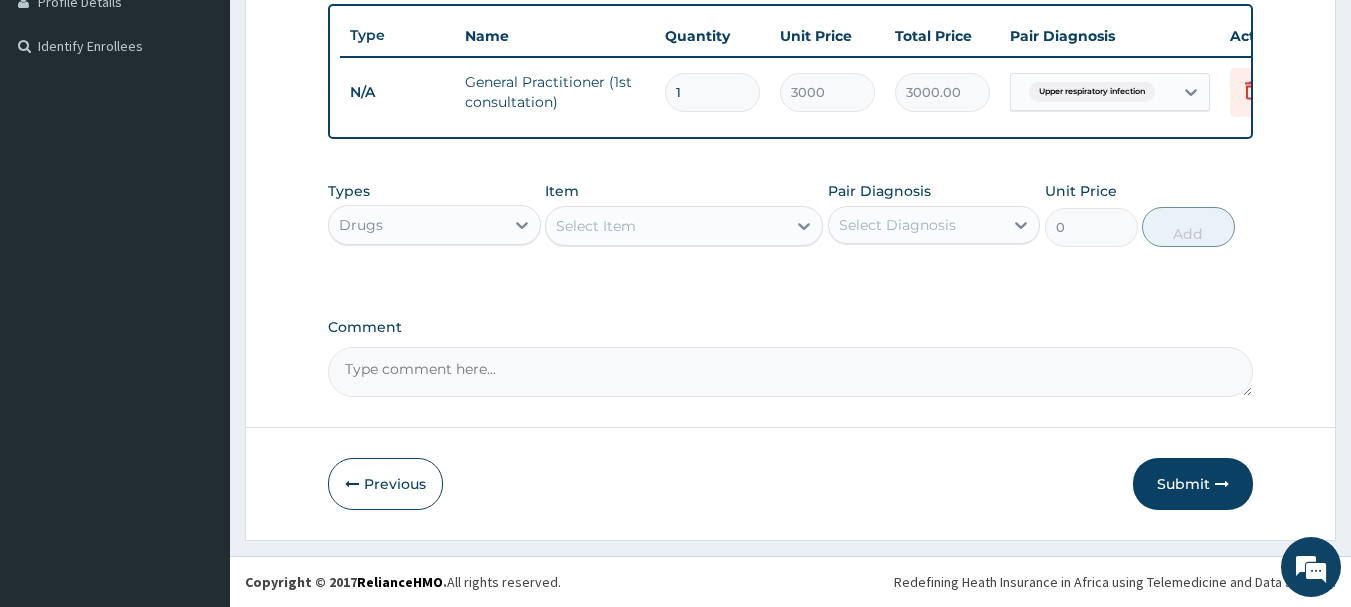 click 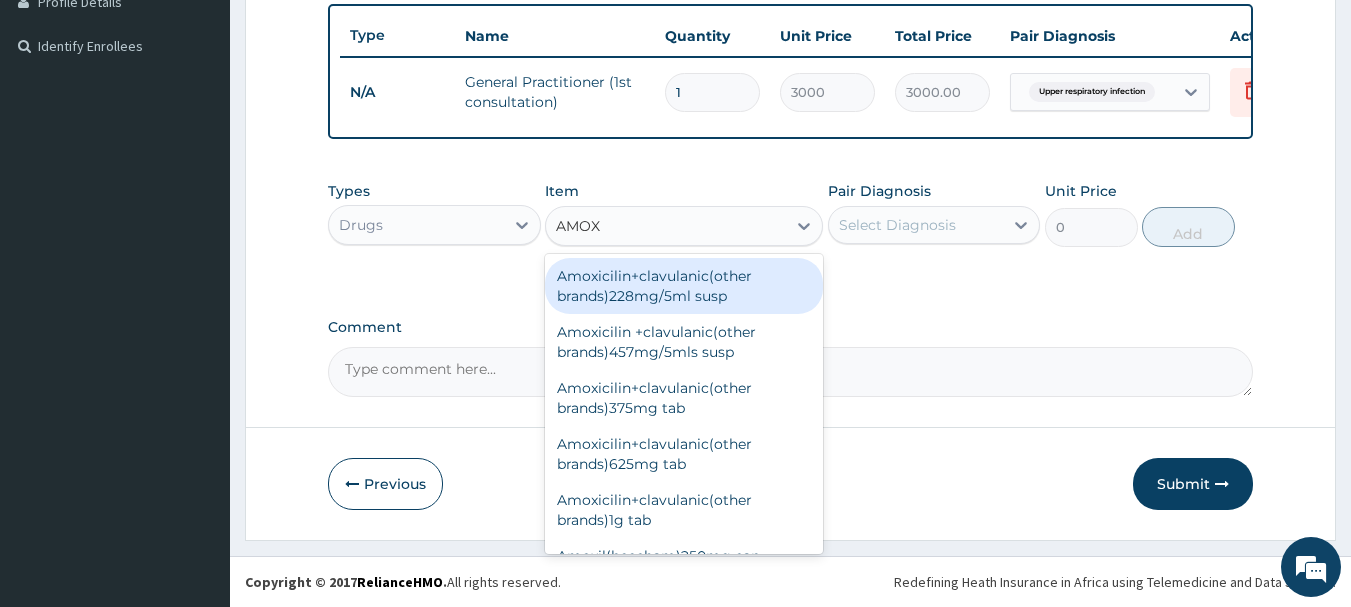 type on "AMOXY" 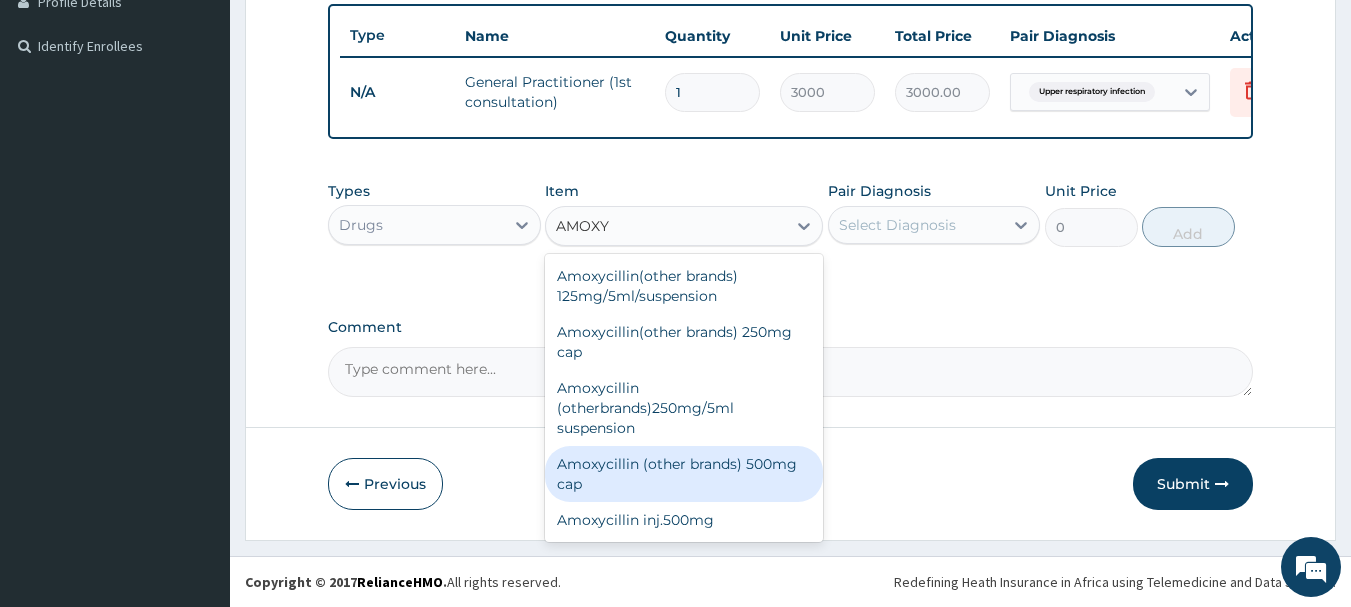 click on "Amoxycillin (other brands) 500mg cap" at bounding box center (684, 474) 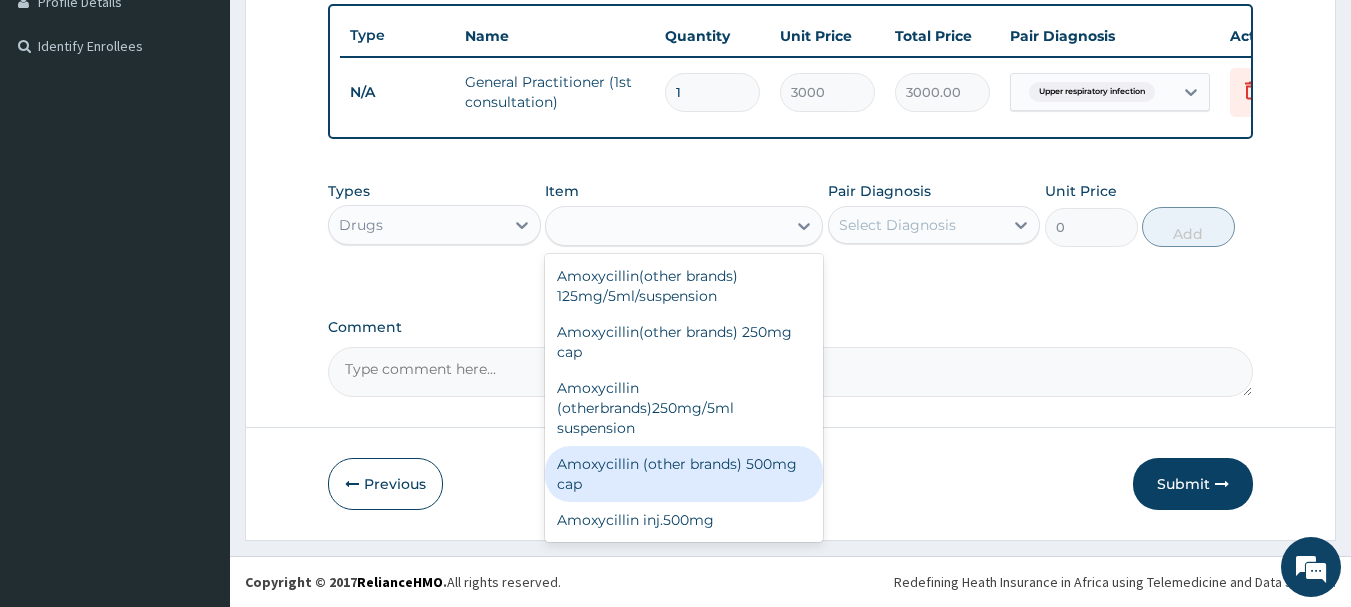 type on "45" 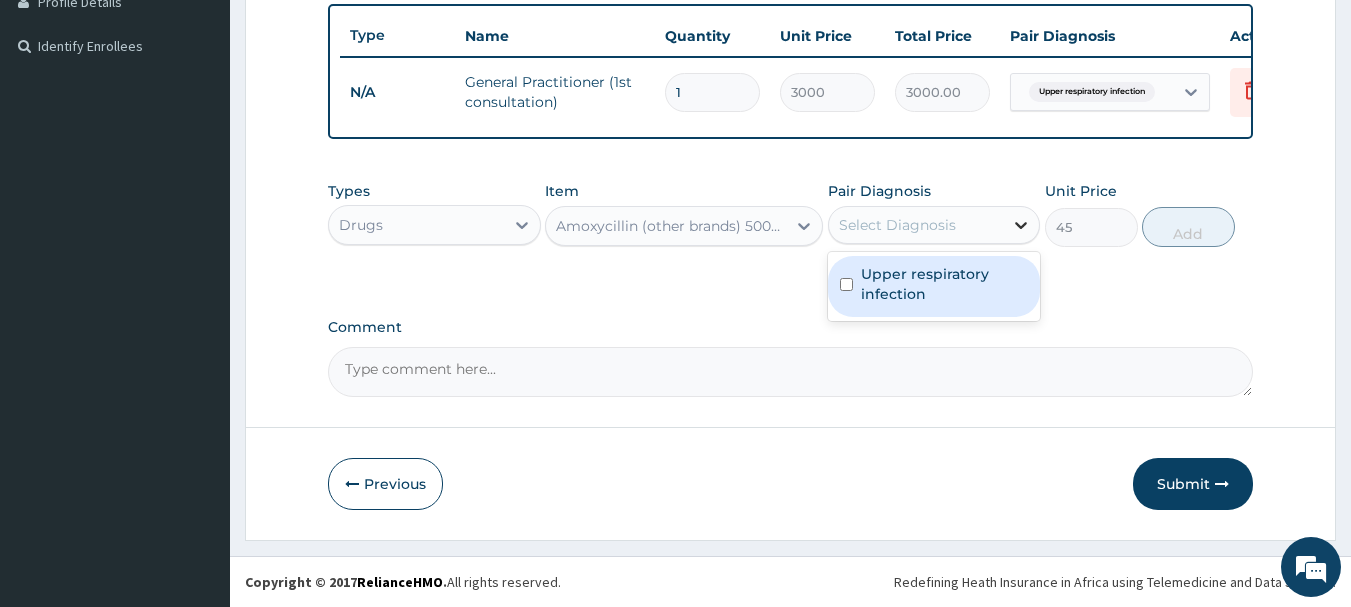 click 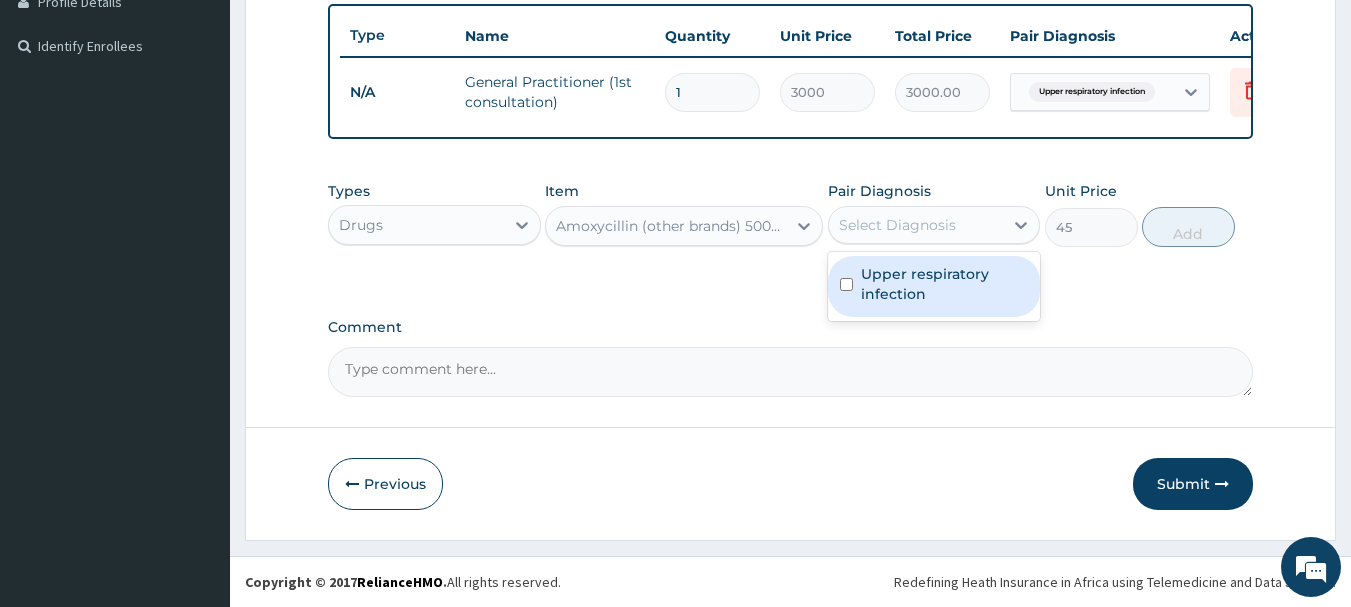 click at bounding box center (846, 284) 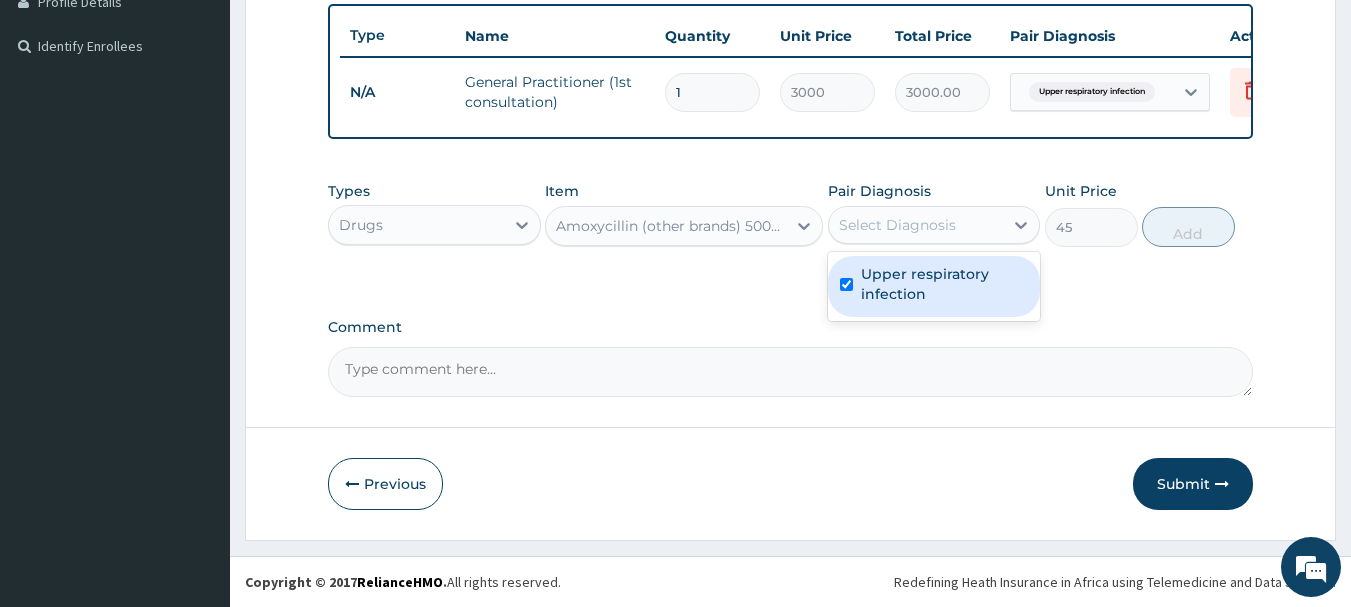 checkbox on "true" 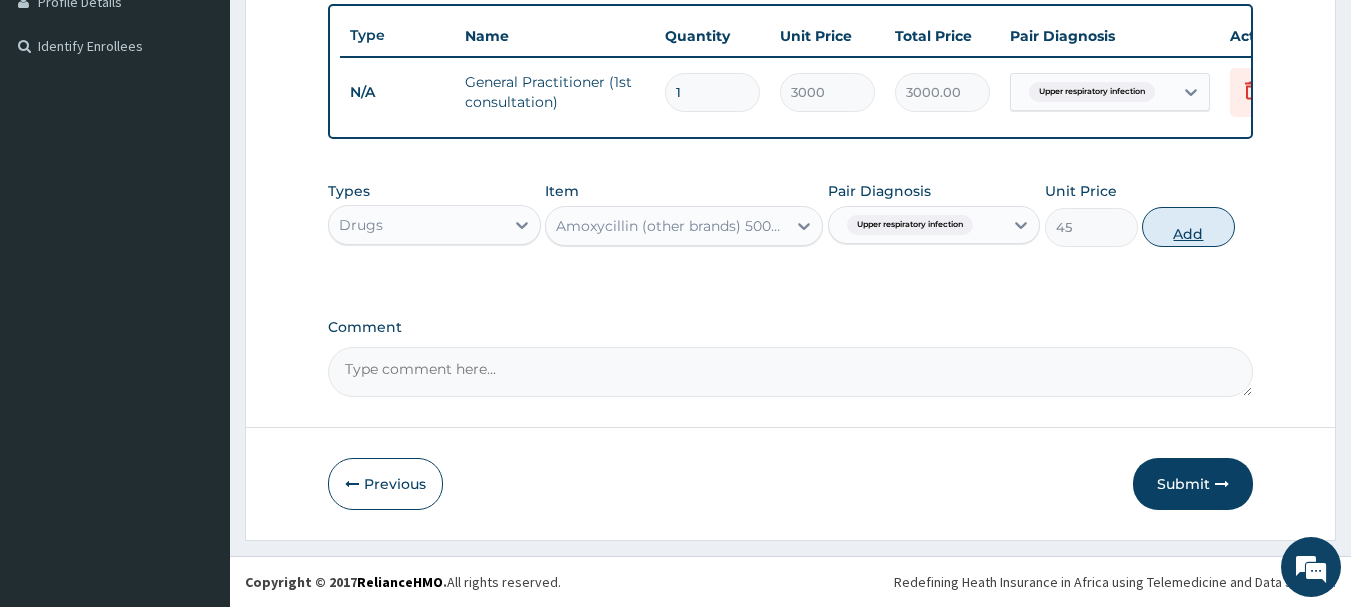 click on "Add" at bounding box center [1188, 227] 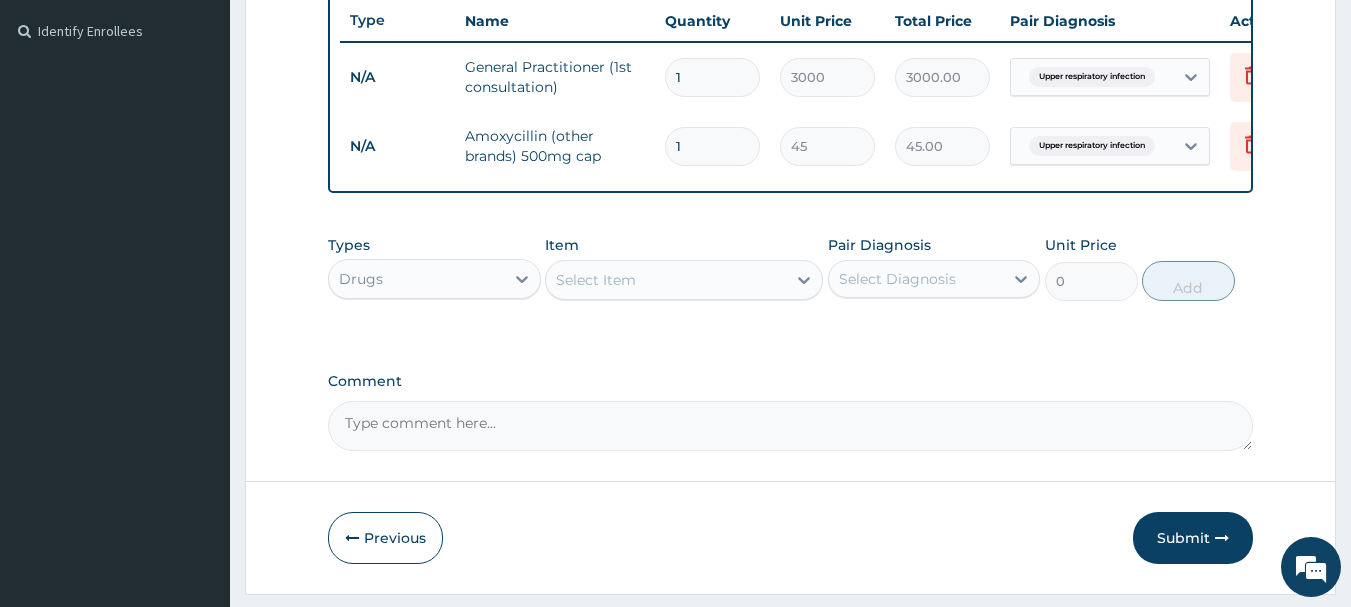type on "15" 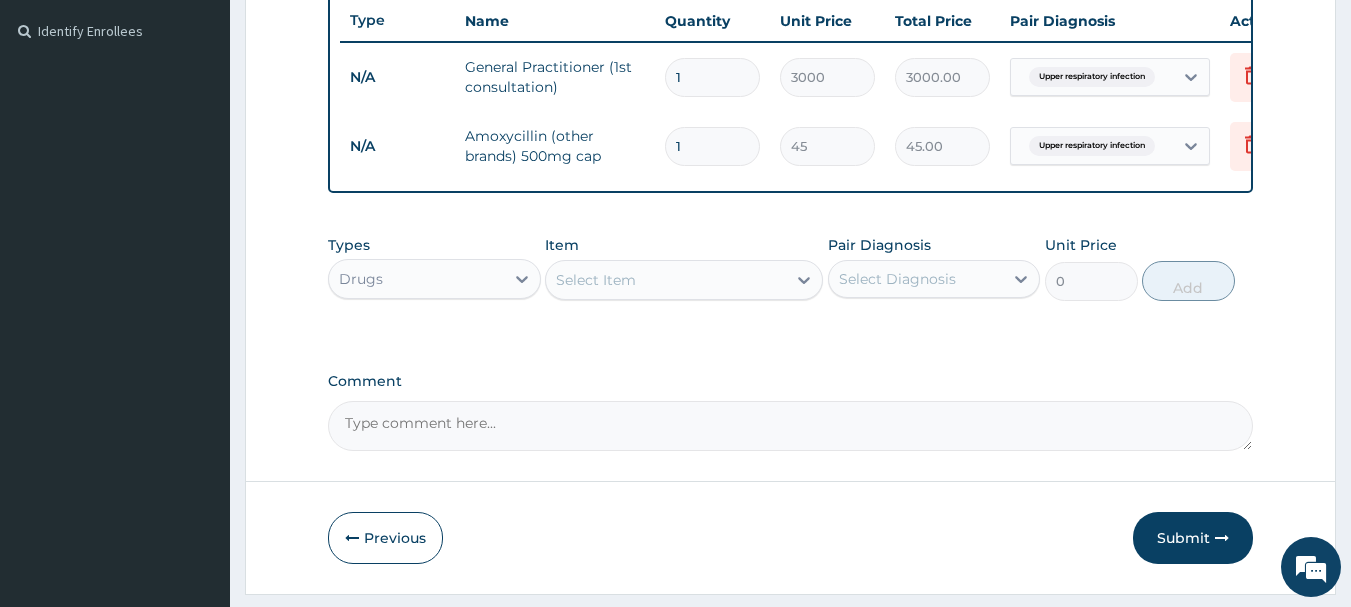 type on "675.00" 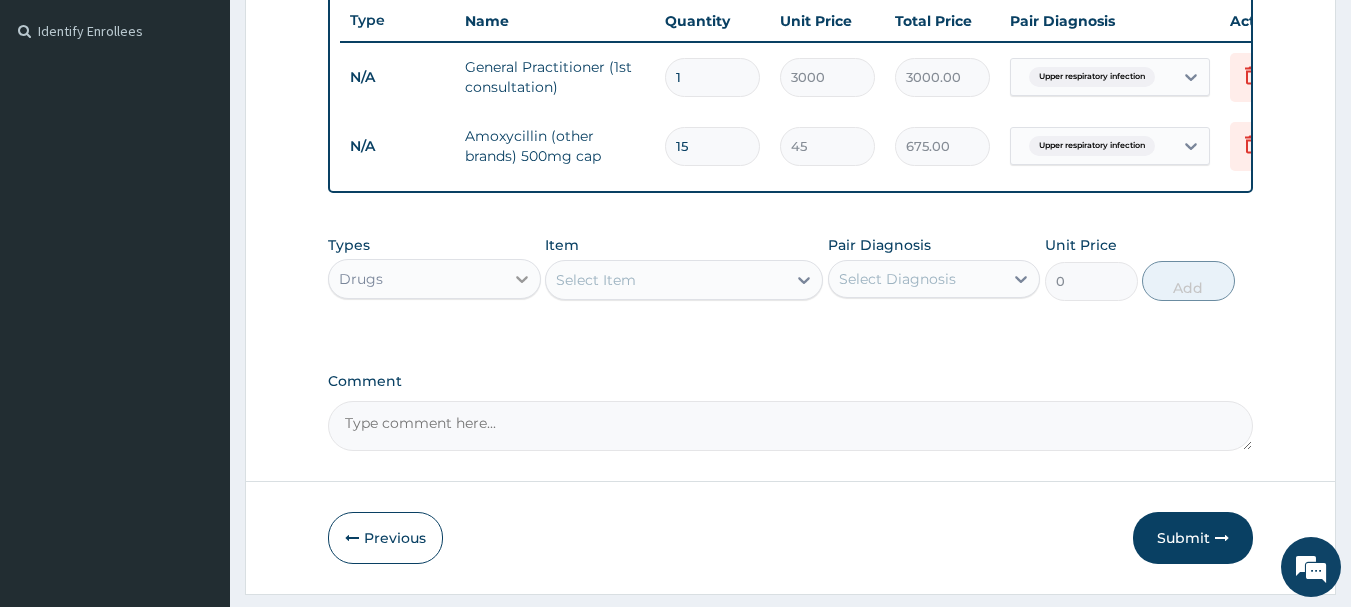 type on "15" 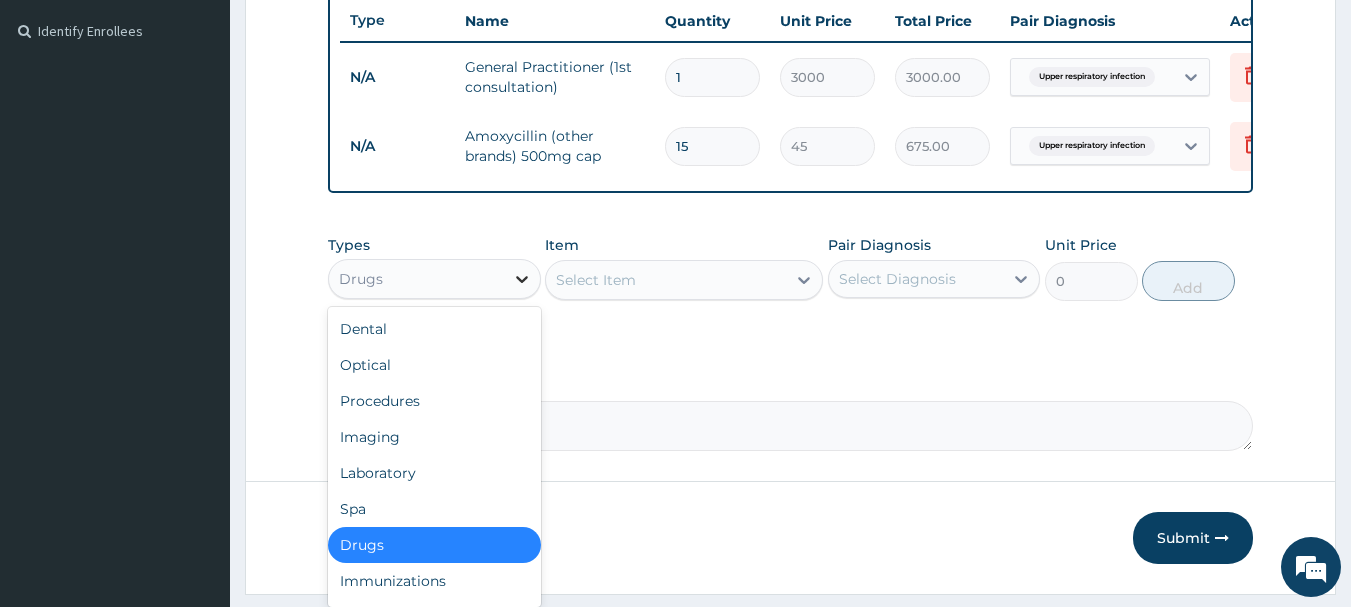 click 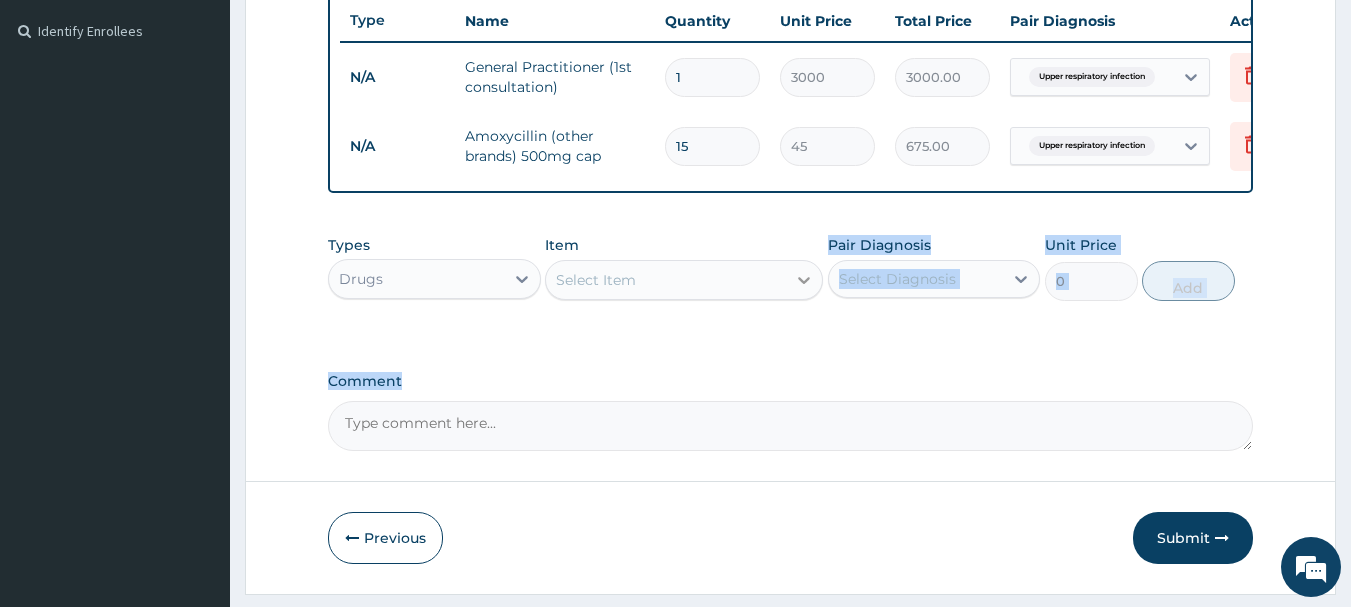 drag, startPoint x: 750, startPoint y: 386, endPoint x: 805, endPoint y: 294, distance: 107.18675 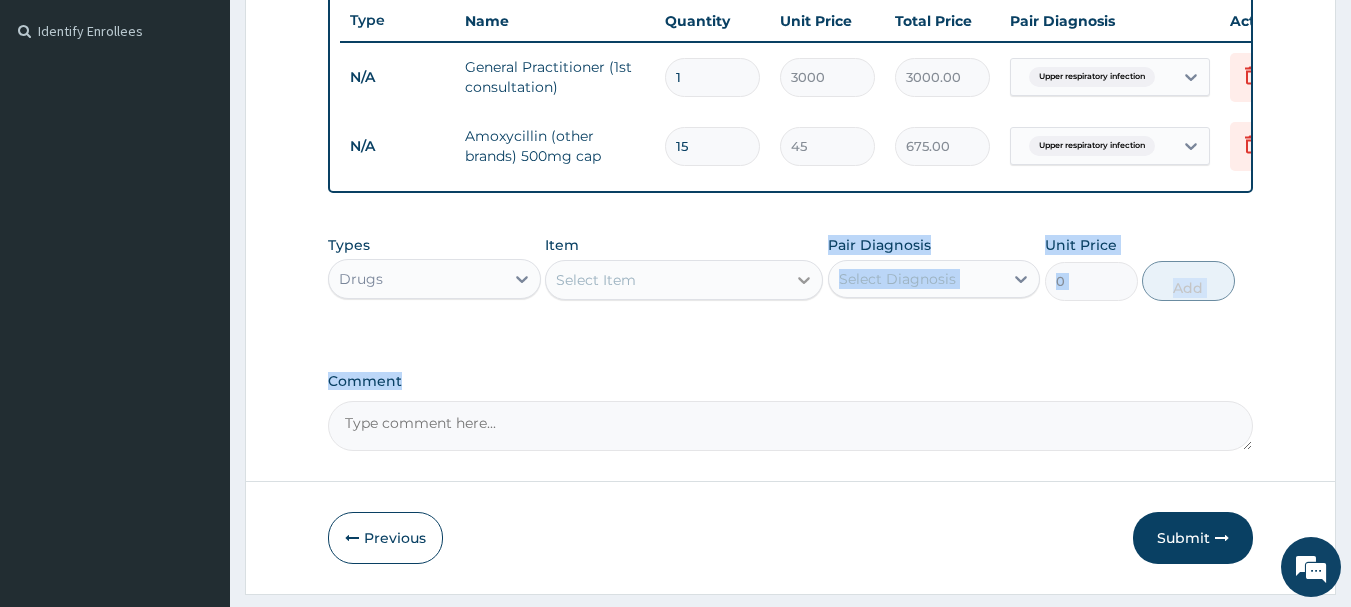 click on "PA Code / Prescription Code Enter Code(Secondary Care Only) Encounter Date [DATE] Diagnosis Upper respiratory infection Confirmed NB: All diagnosis must be linked to a claim item Claim Items Type Name Quantity Unit Price Total Price Pair Diagnosis Actions N/A General Practitioner (1st consultation) 1 3000 3000.00 Upper respiratory infection Delete N/A Amoxycillin (other brands) 500mg cap 15 45 675.00 Upper respiratory infection Delete Types Drugs Item Select Item Pair Diagnosis Select Diagnosis Unit Price 0 Add Comment" at bounding box center [791, 51] 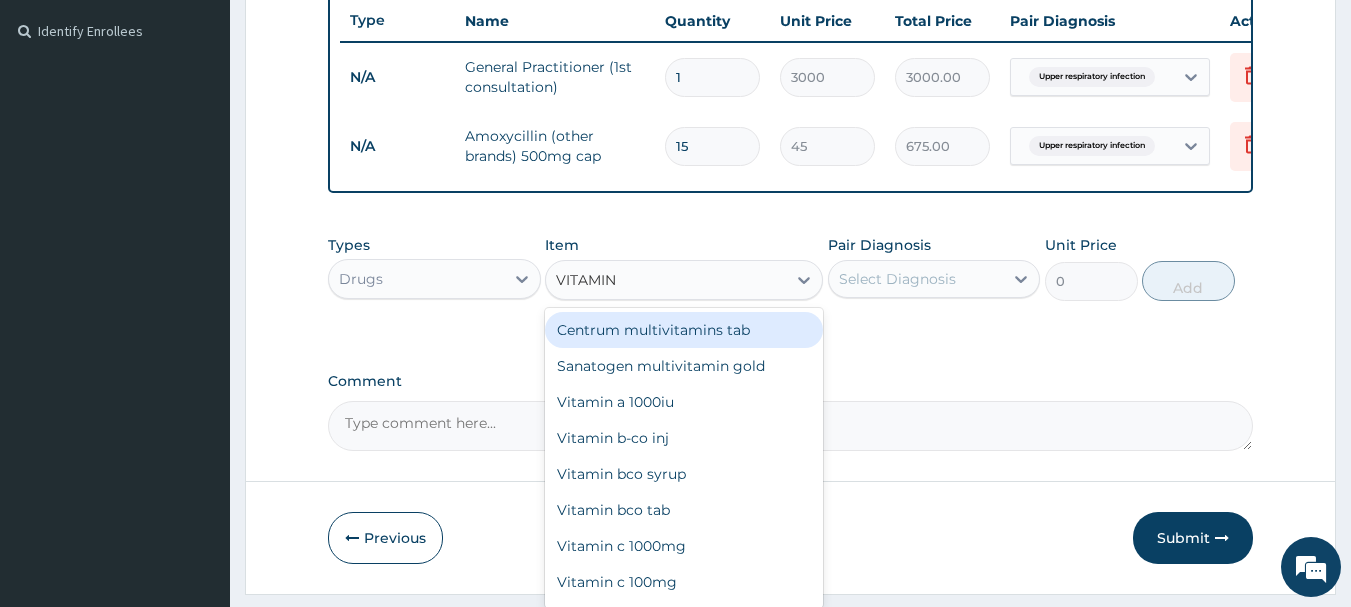 type on "VITAMIN C" 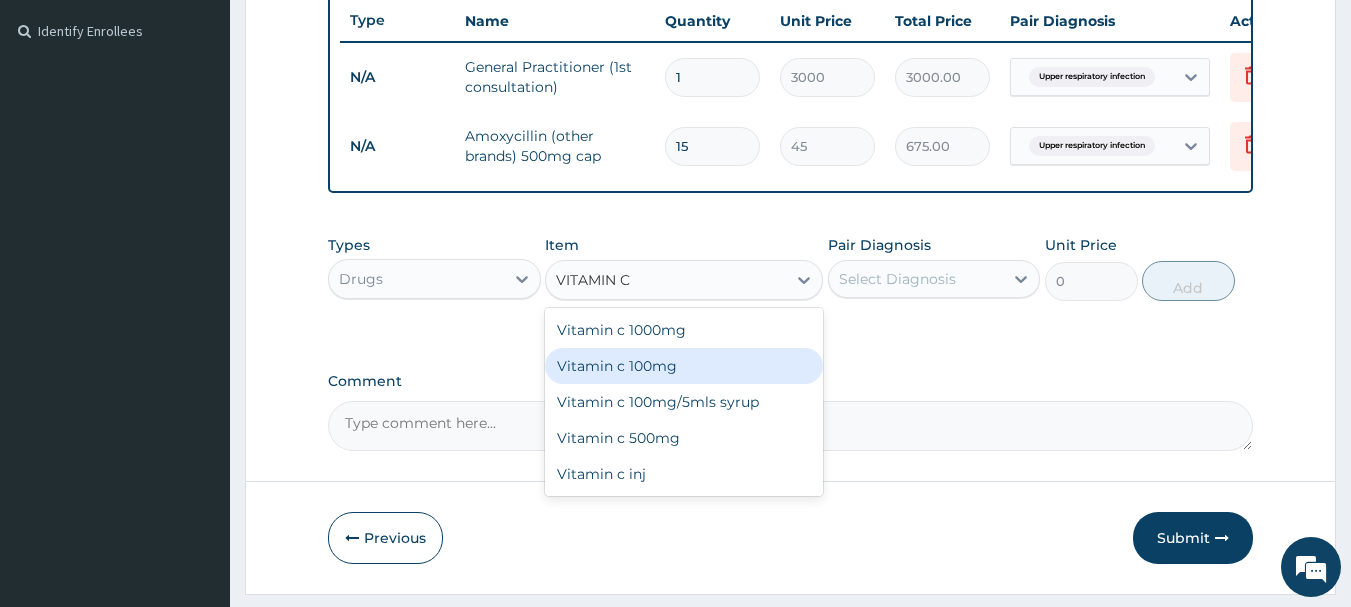 click on "Vitamin c 100mg" at bounding box center [684, 366] 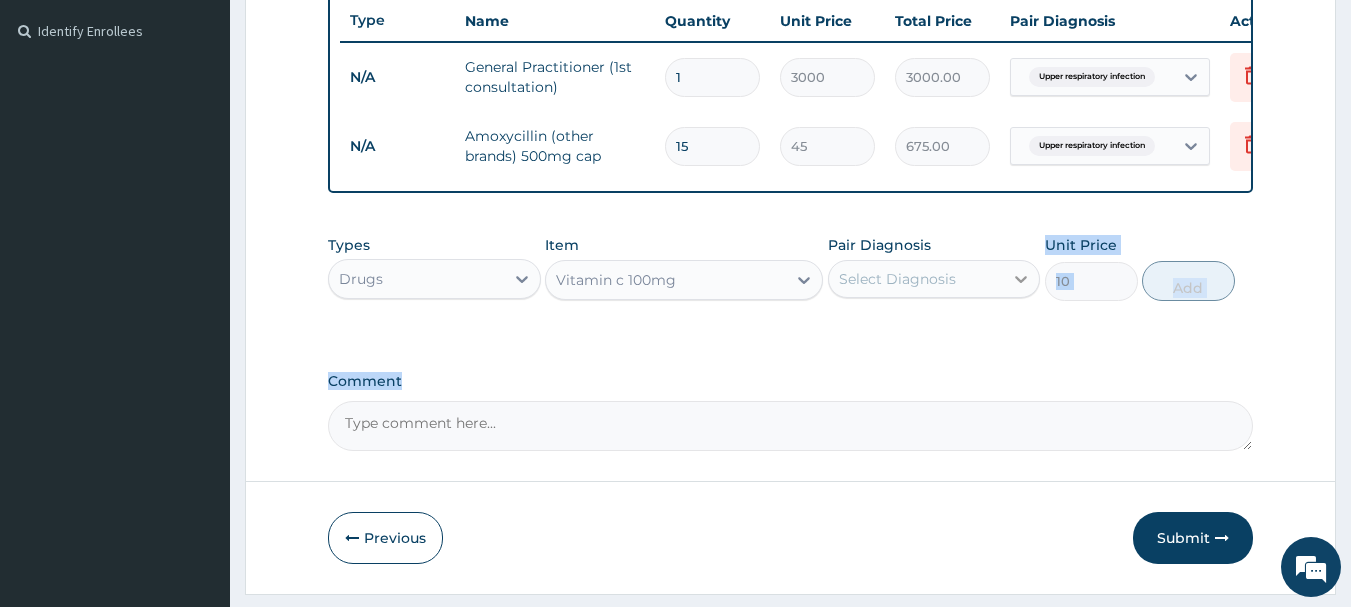 drag, startPoint x: 586, startPoint y: 390, endPoint x: 1024, endPoint y: 296, distance: 447.9732 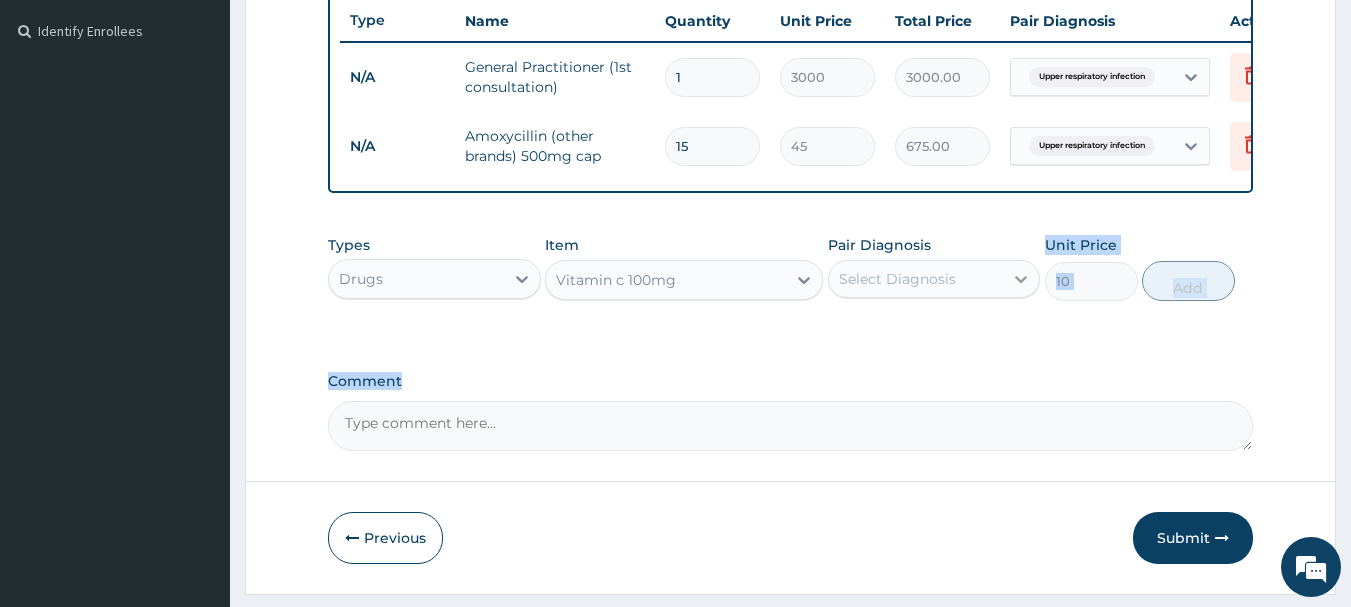 click on "PA Code / Prescription Code Enter Code(Secondary Care Only) Encounter Date [DATE] Diagnosis Upper respiratory infection Confirmed NB: All diagnosis must be linked to a claim item Claim Items Type Name Quantity Unit Price Total Price Pair Diagnosis Actions N/A General Practitioner (1st consultation) 1 [PRICE] [PRICE] Upper respiratory infection Delete N/A Amoxycillin (other brands) 500mg cap 15 [PRICE] [PRICE] Upper respiratory infection Delete Types Drugs Item Vitamin c 100mg Pair Diagnosis Select Diagnosis Unit Price [PRICE] Add Comment" at bounding box center (791, 51) 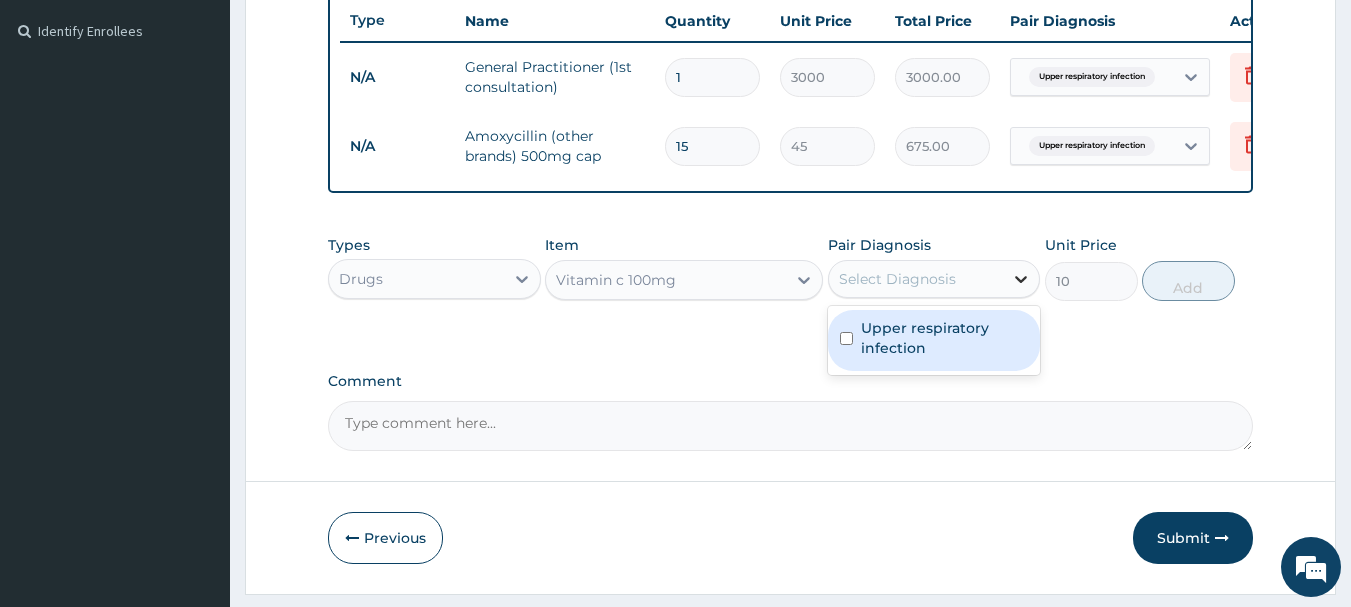 click 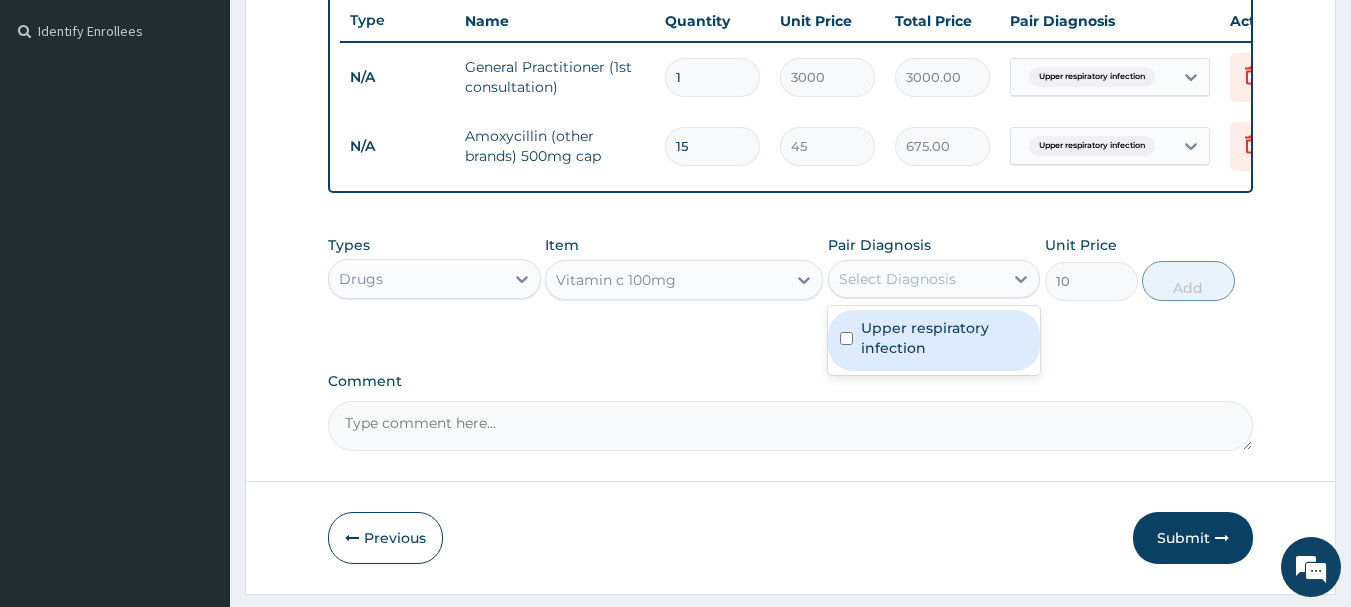 click at bounding box center (846, 338) 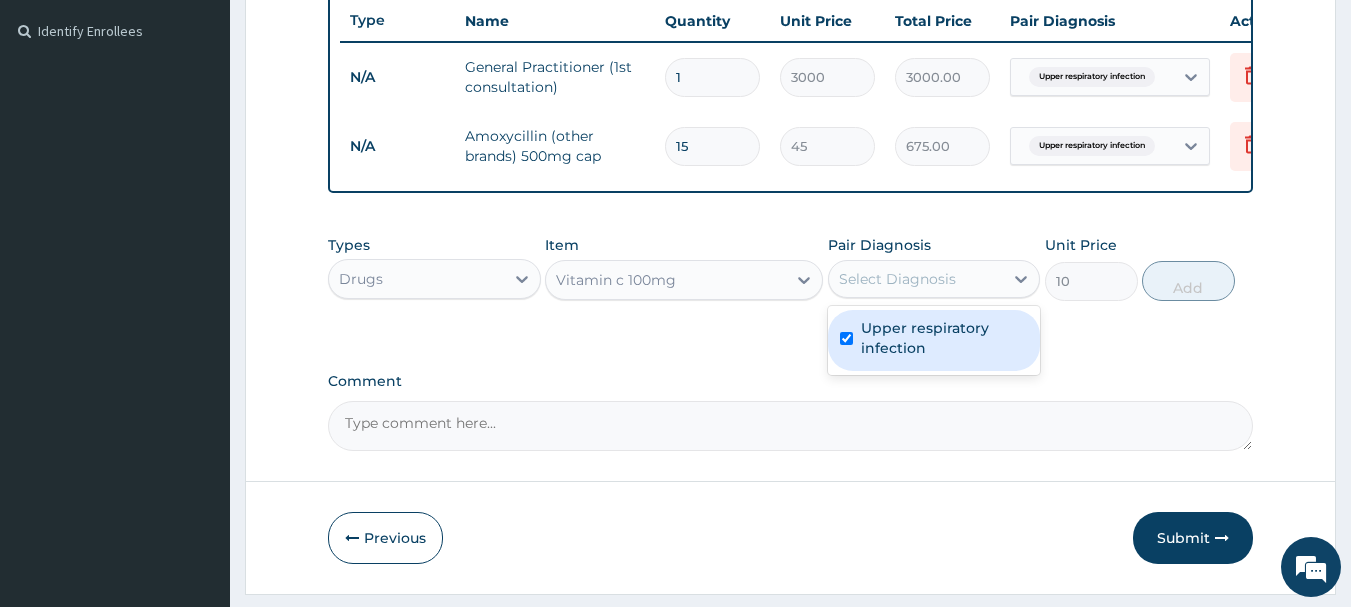 checkbox on "true" 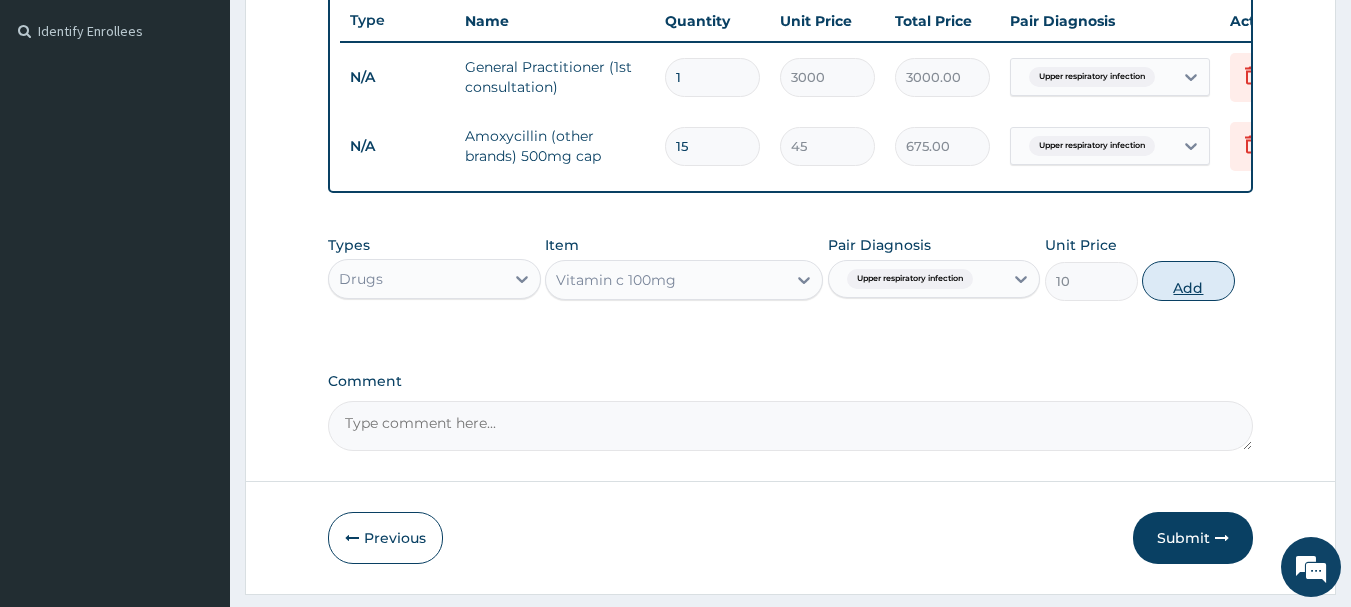 click on "Add" at bounding box center [1188, 281] 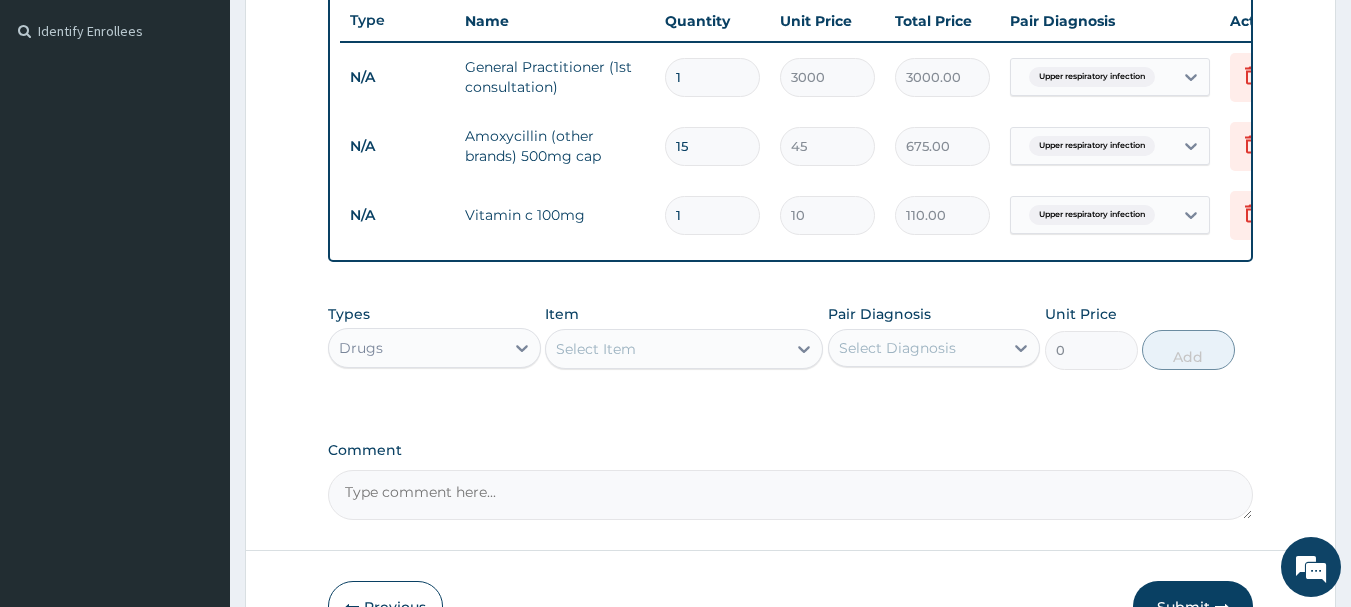 type on "11" 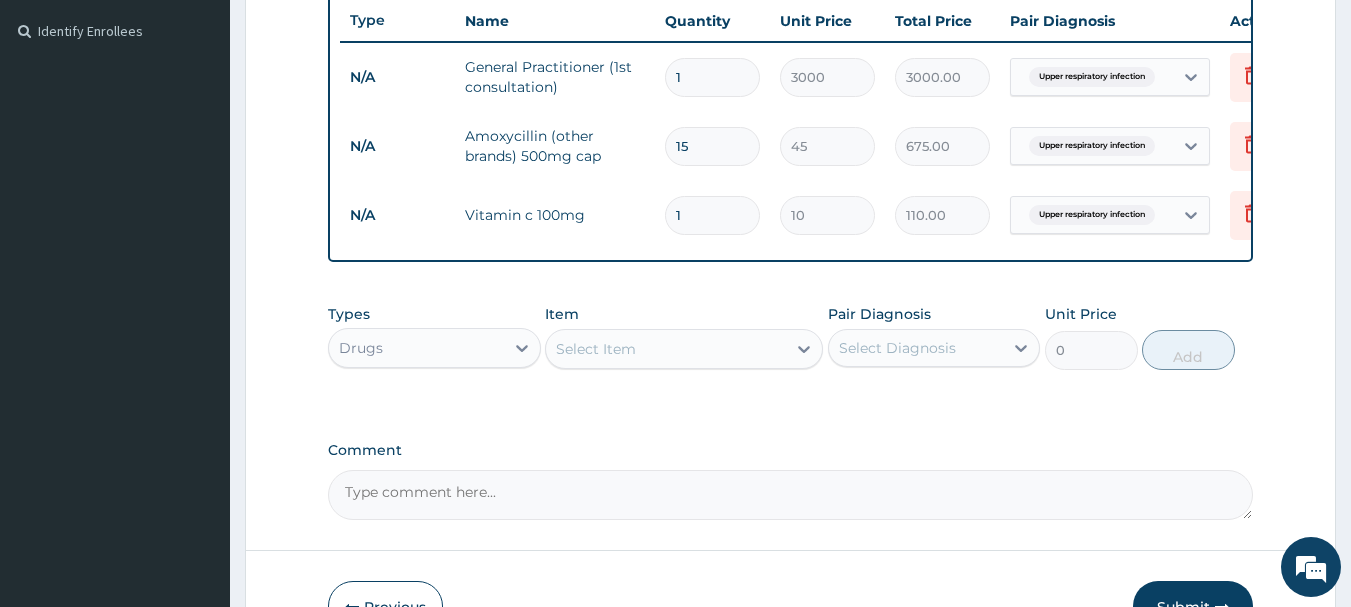 type on "110.00" 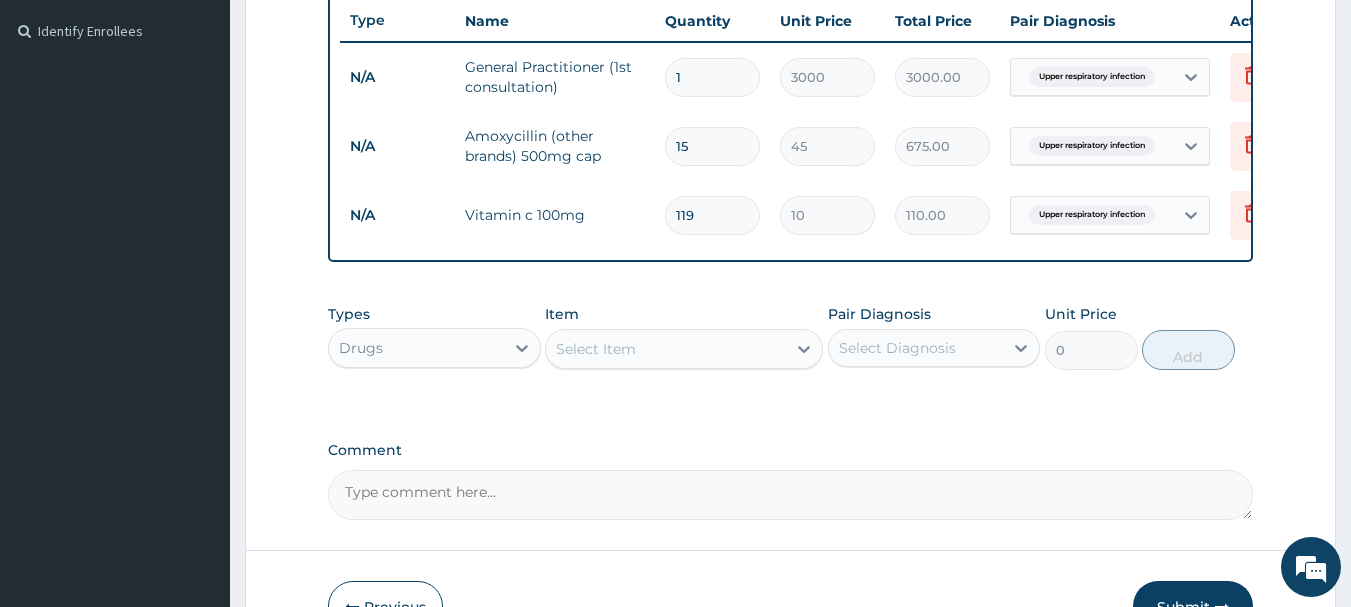 type on "1198" 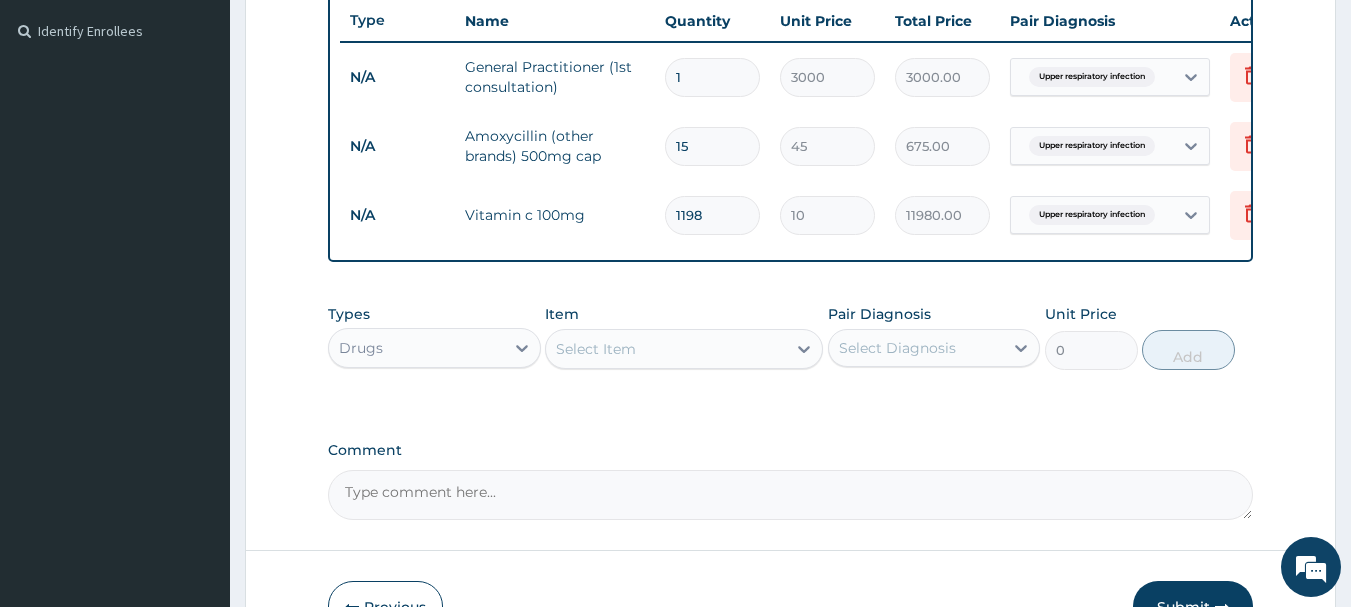 type on "119" 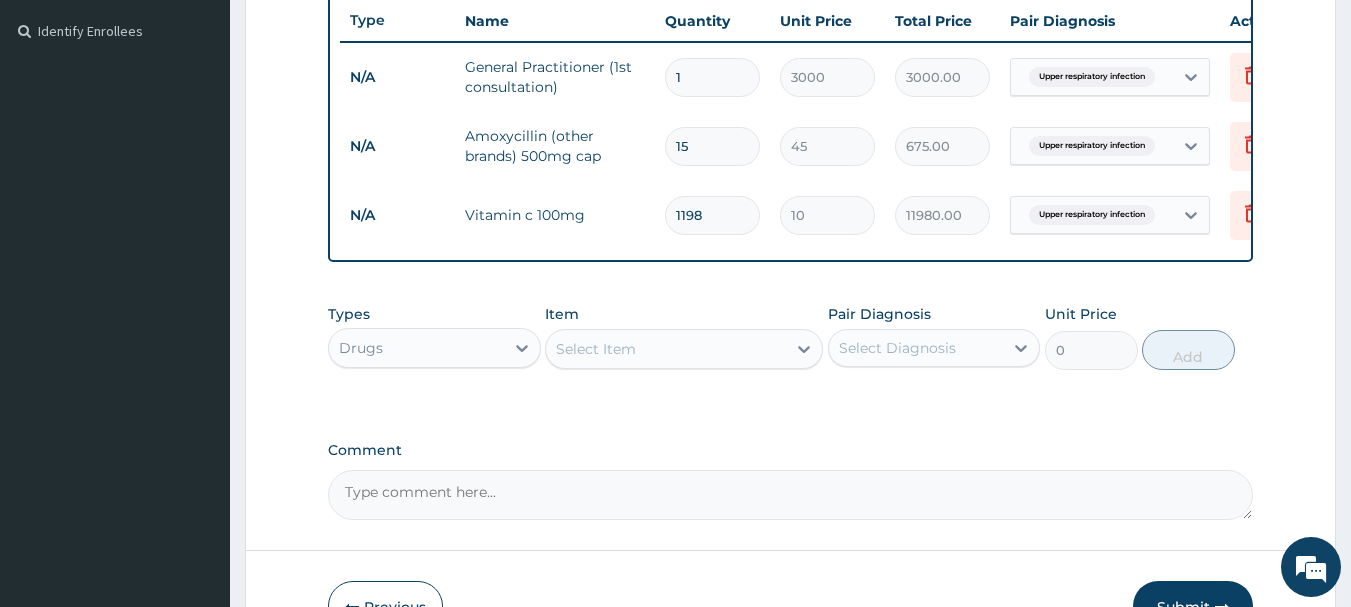 type on "1190.00" 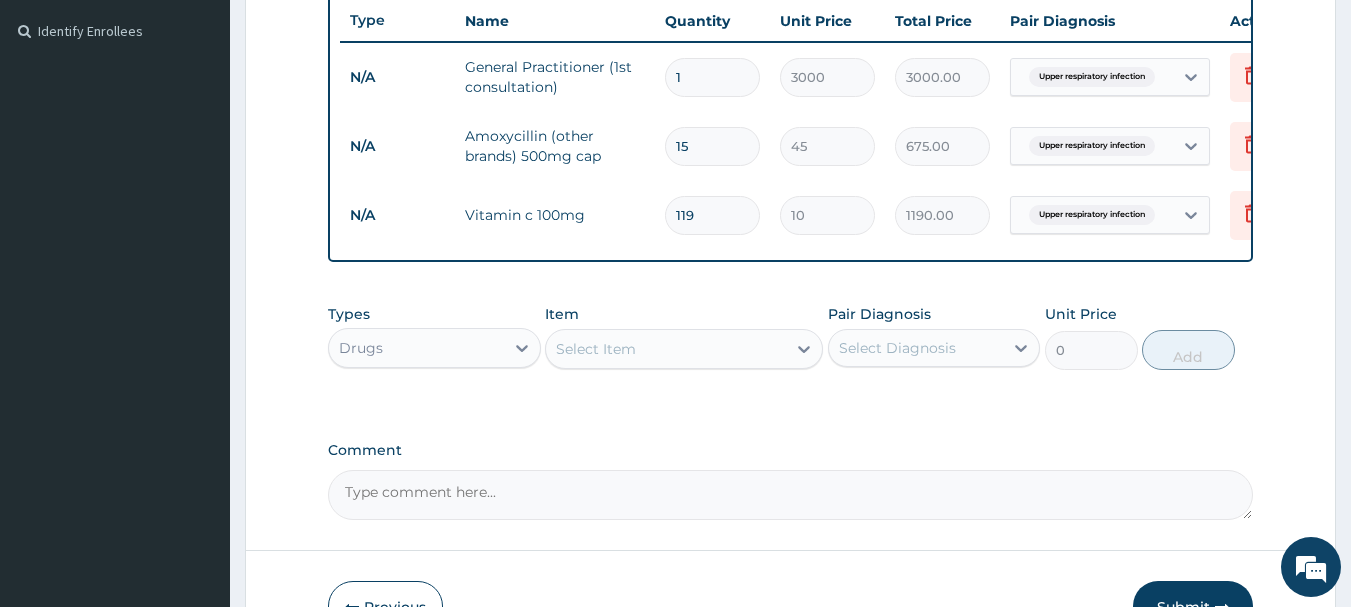 type on "11" 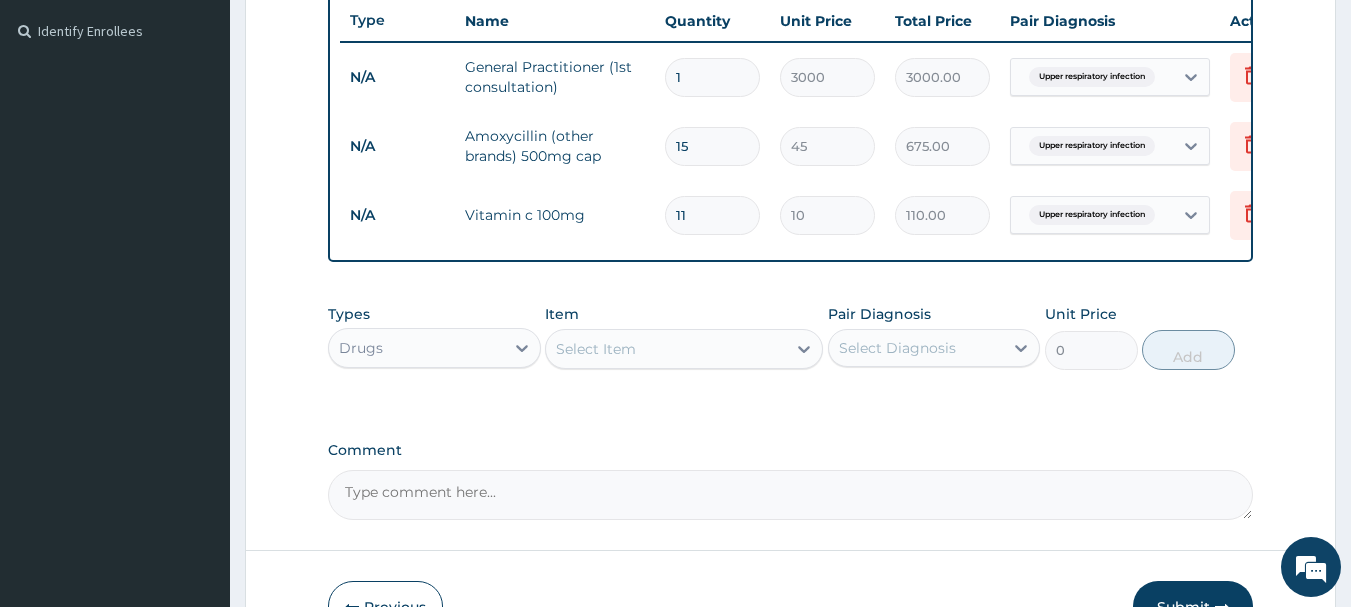 type on "1" 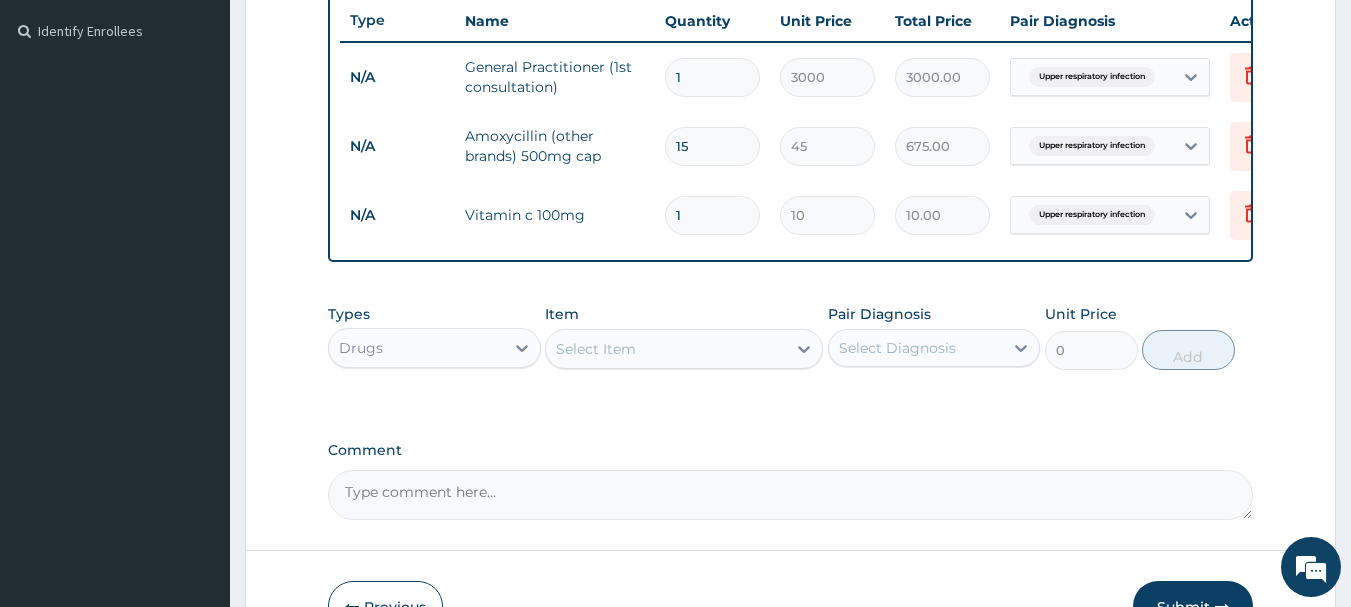 type on "18" 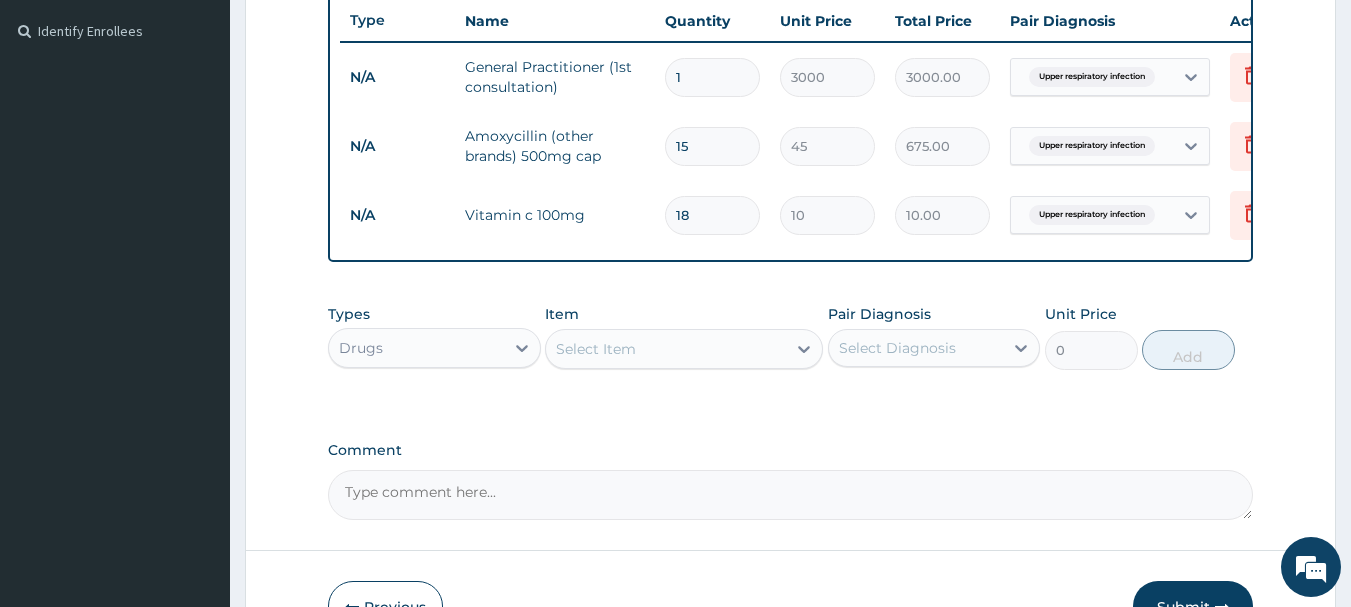 type on "180.00" 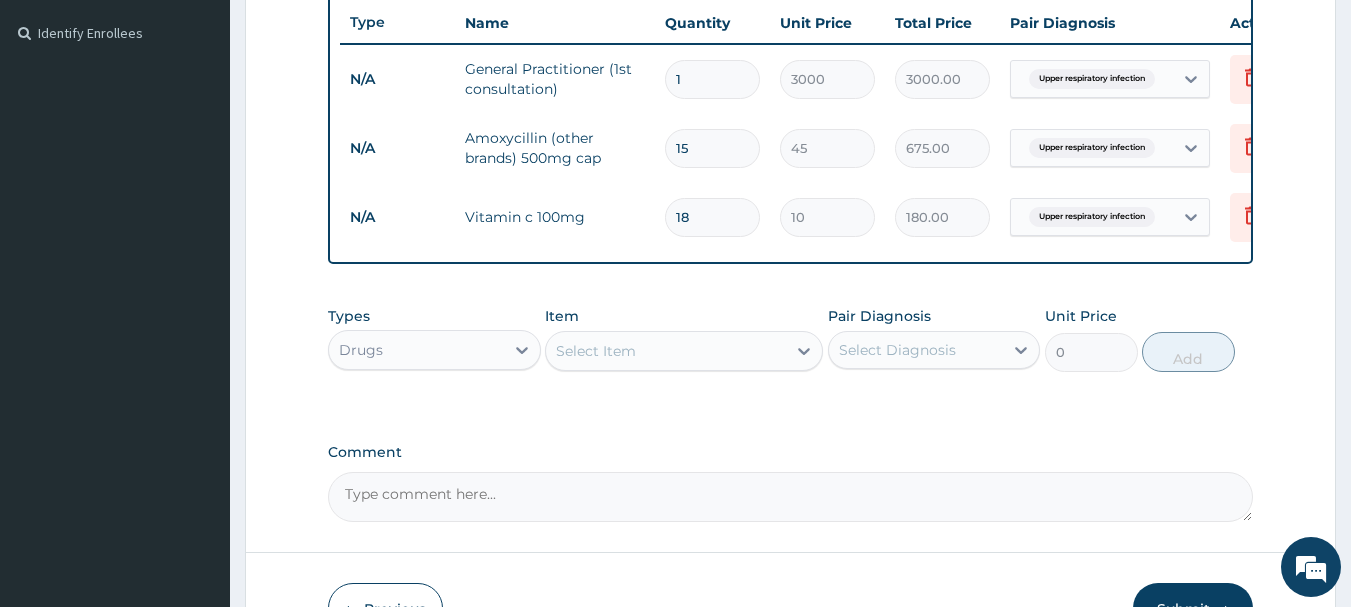scroll, scrollTop: 677, scrollLeft: 0, axis: vertical 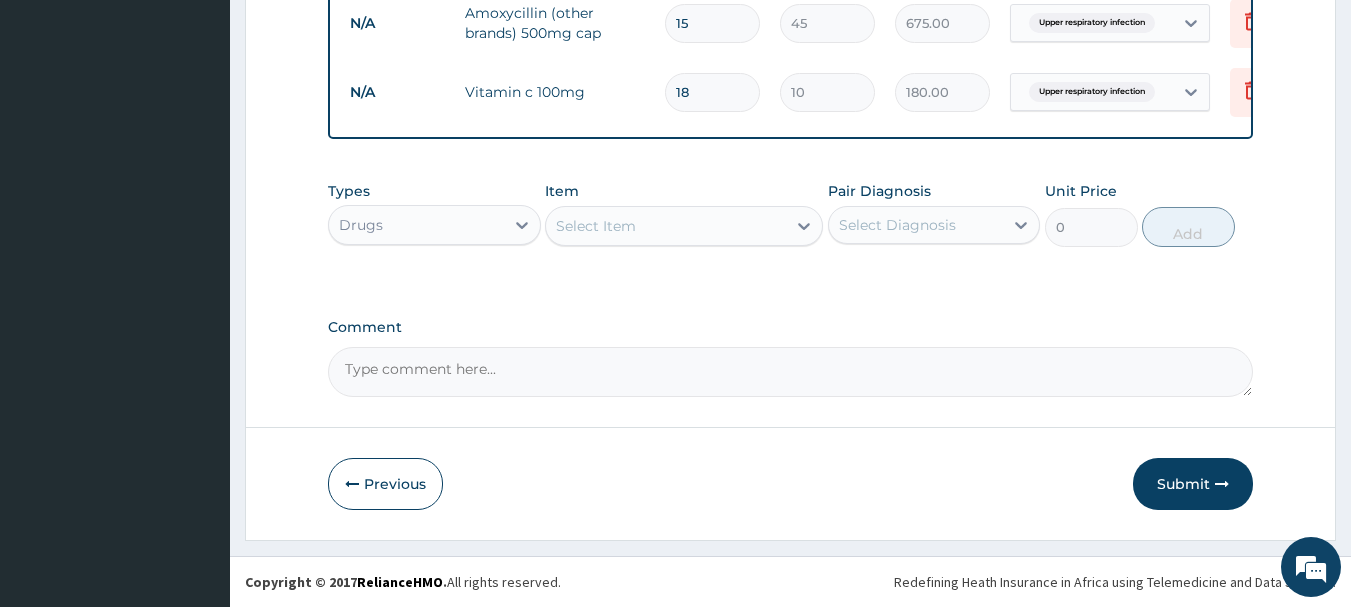 type on "18" 